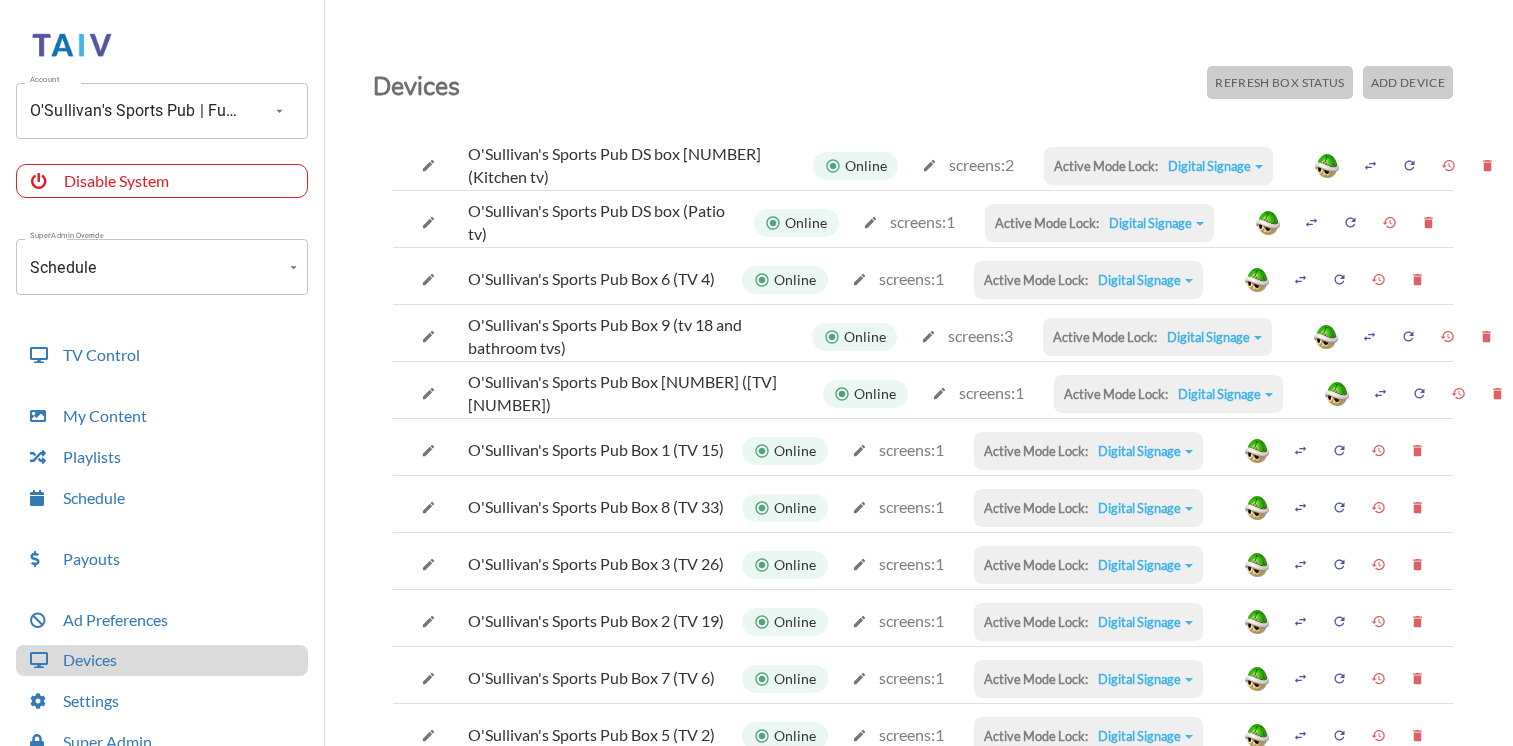 scroll, scrollTop: 28, scrollLeft: 0, axis: vertical 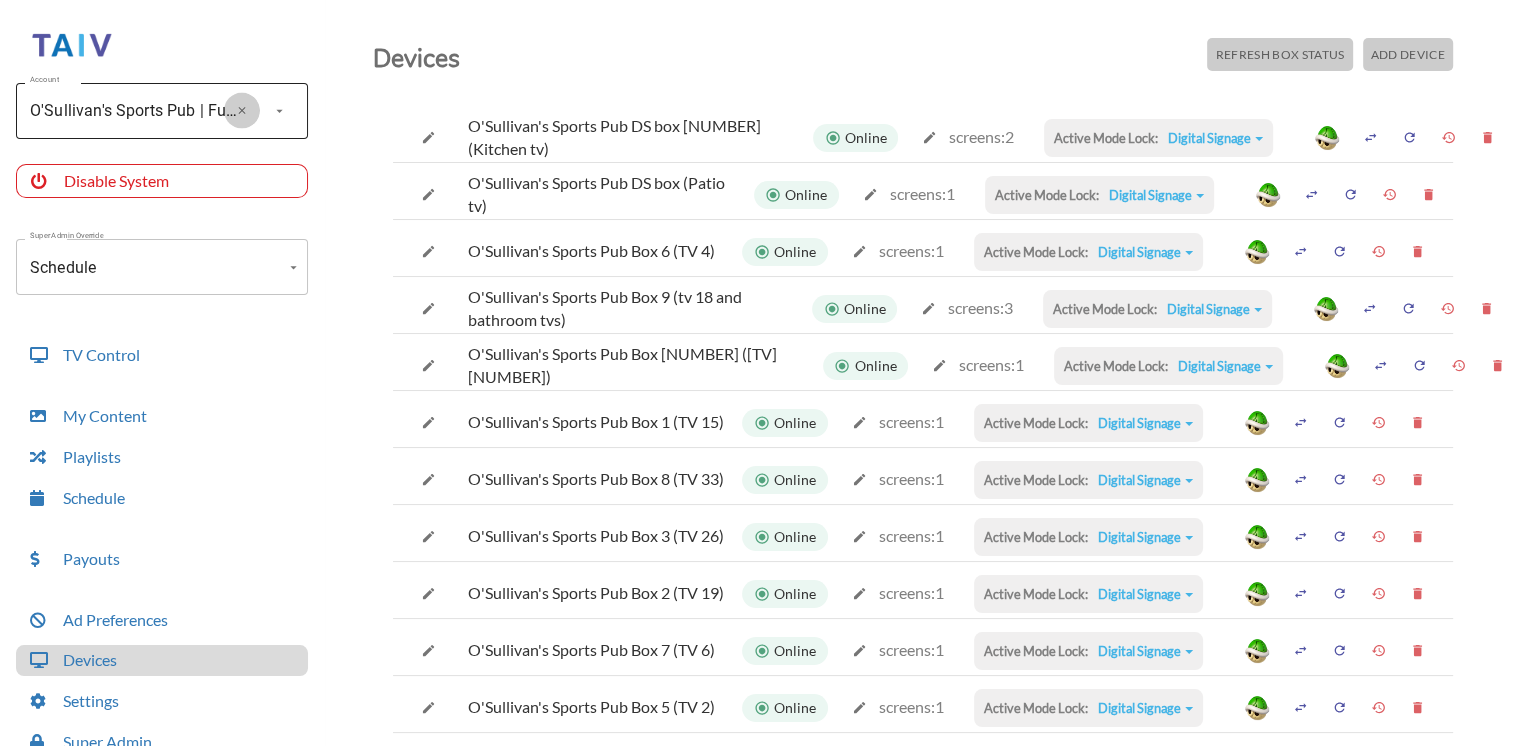 click at bounding box center [242, 110] 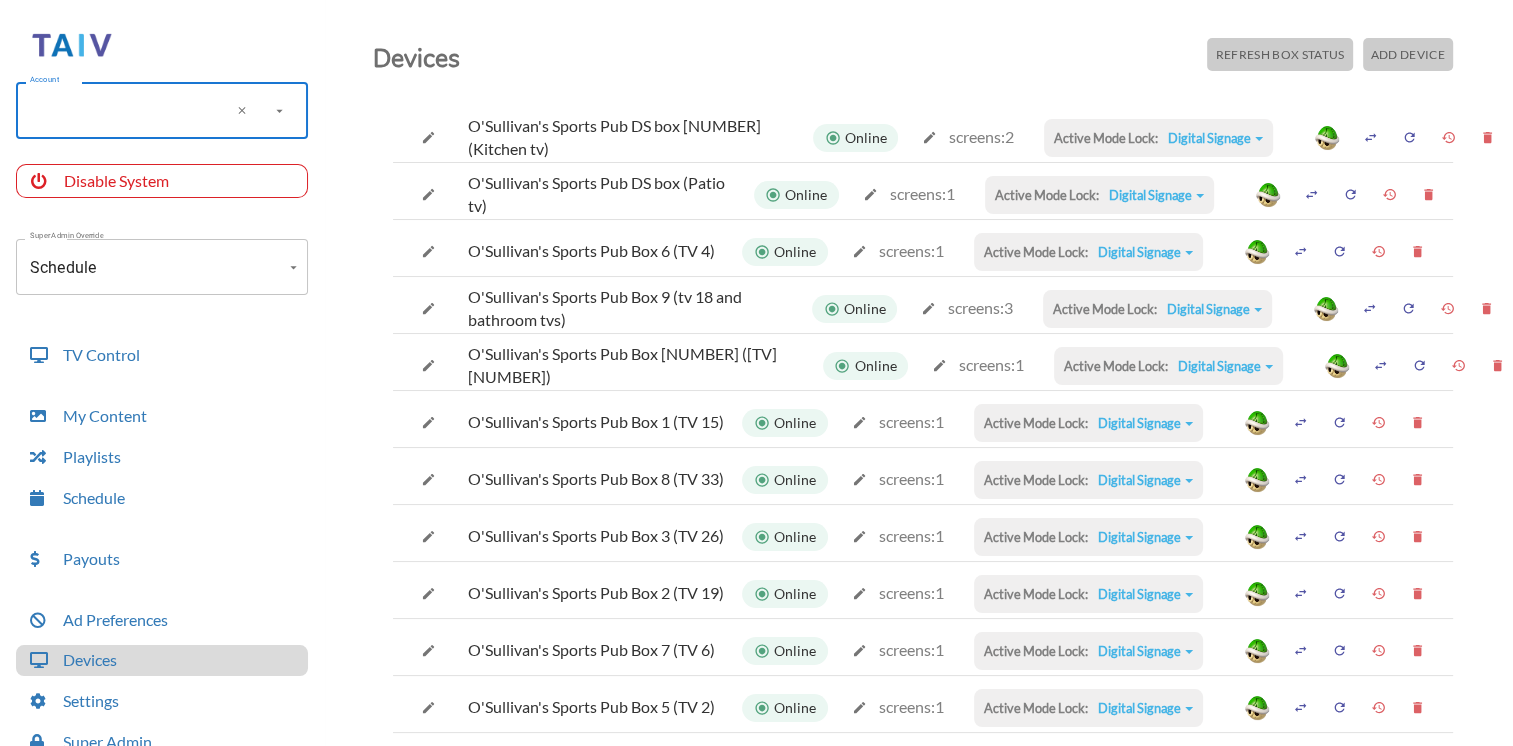 type on "b" 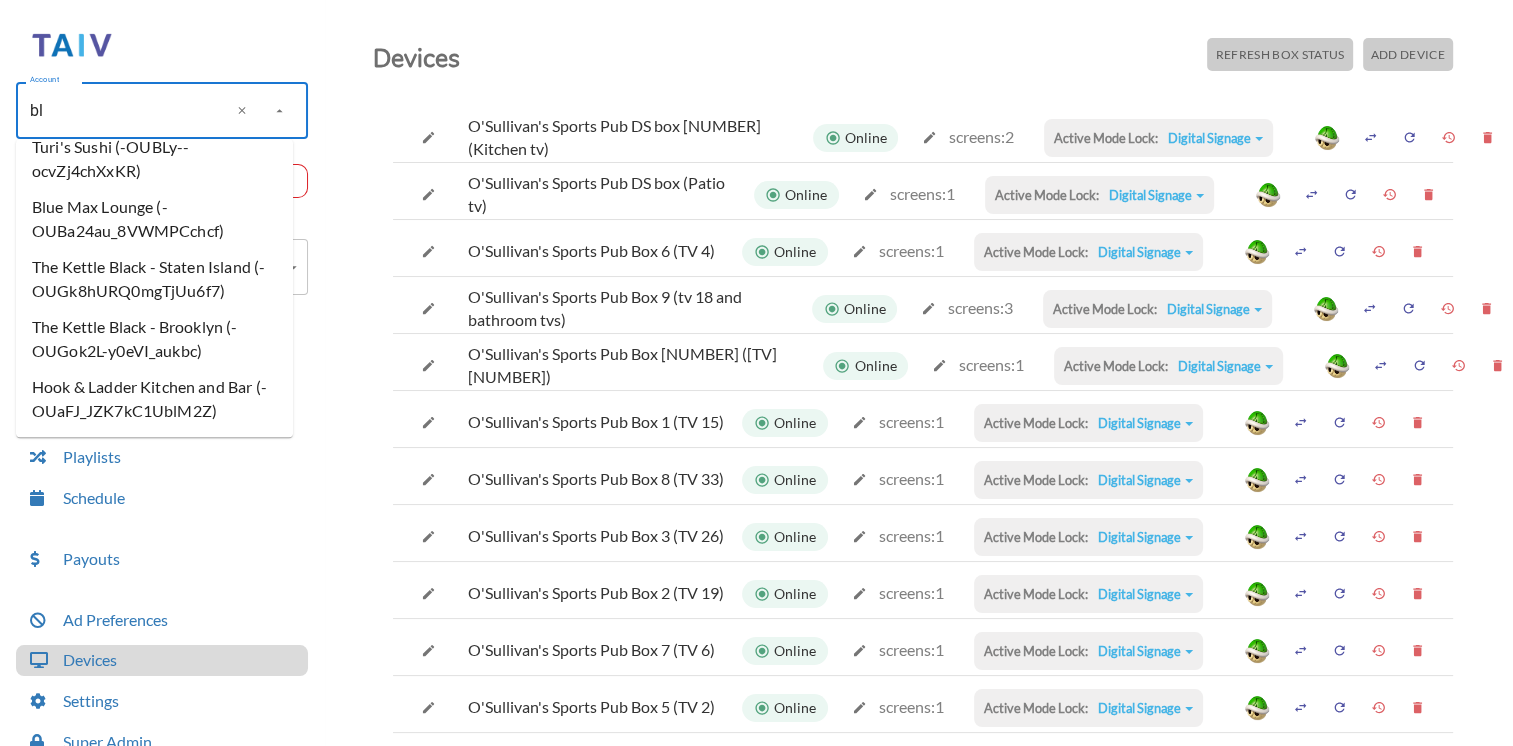 scroll, scrollTop: 0, scrollLeft: 0, axis: both 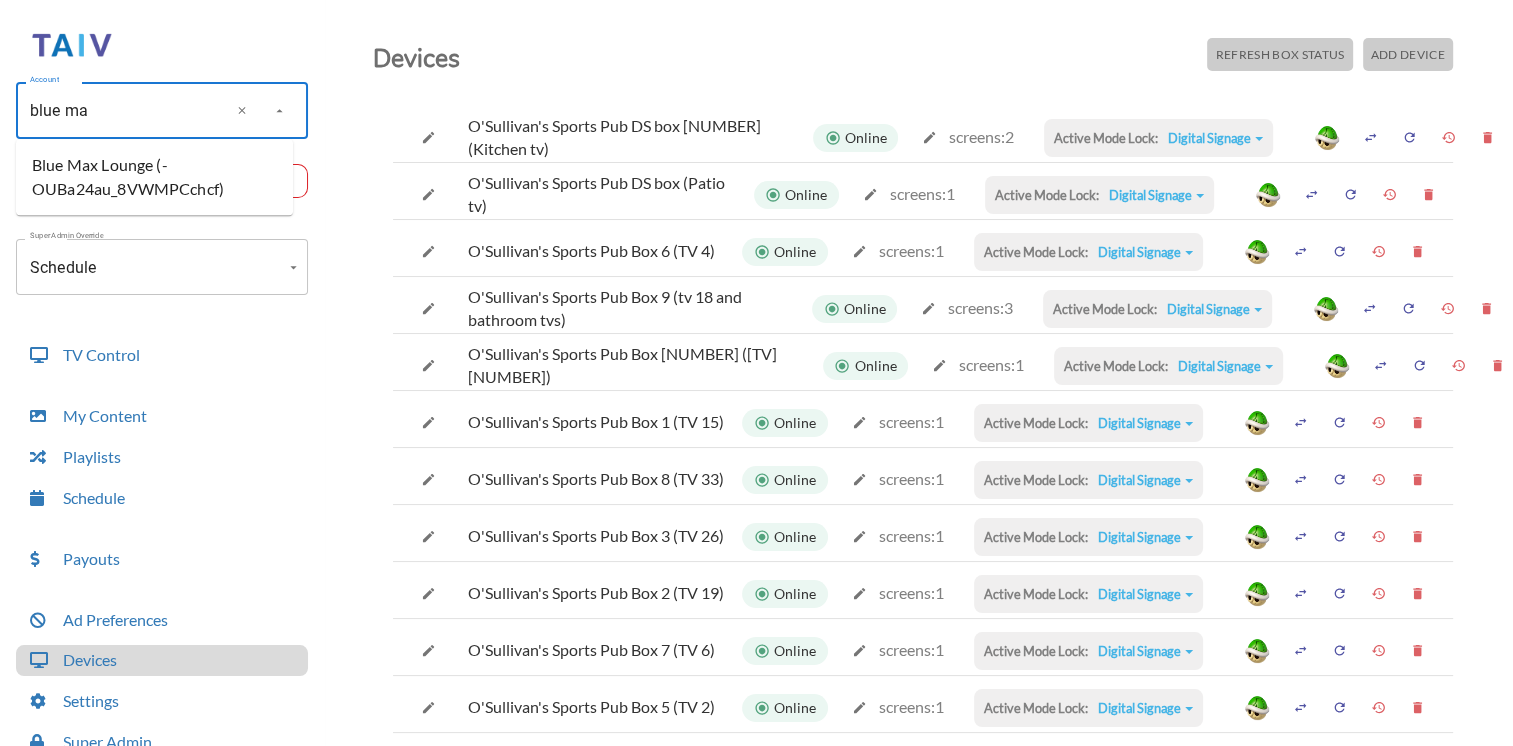 click on "Blue Max Lounge (-OUBa24au_8VWMPCchcf)" at bounding box center (154, 177) 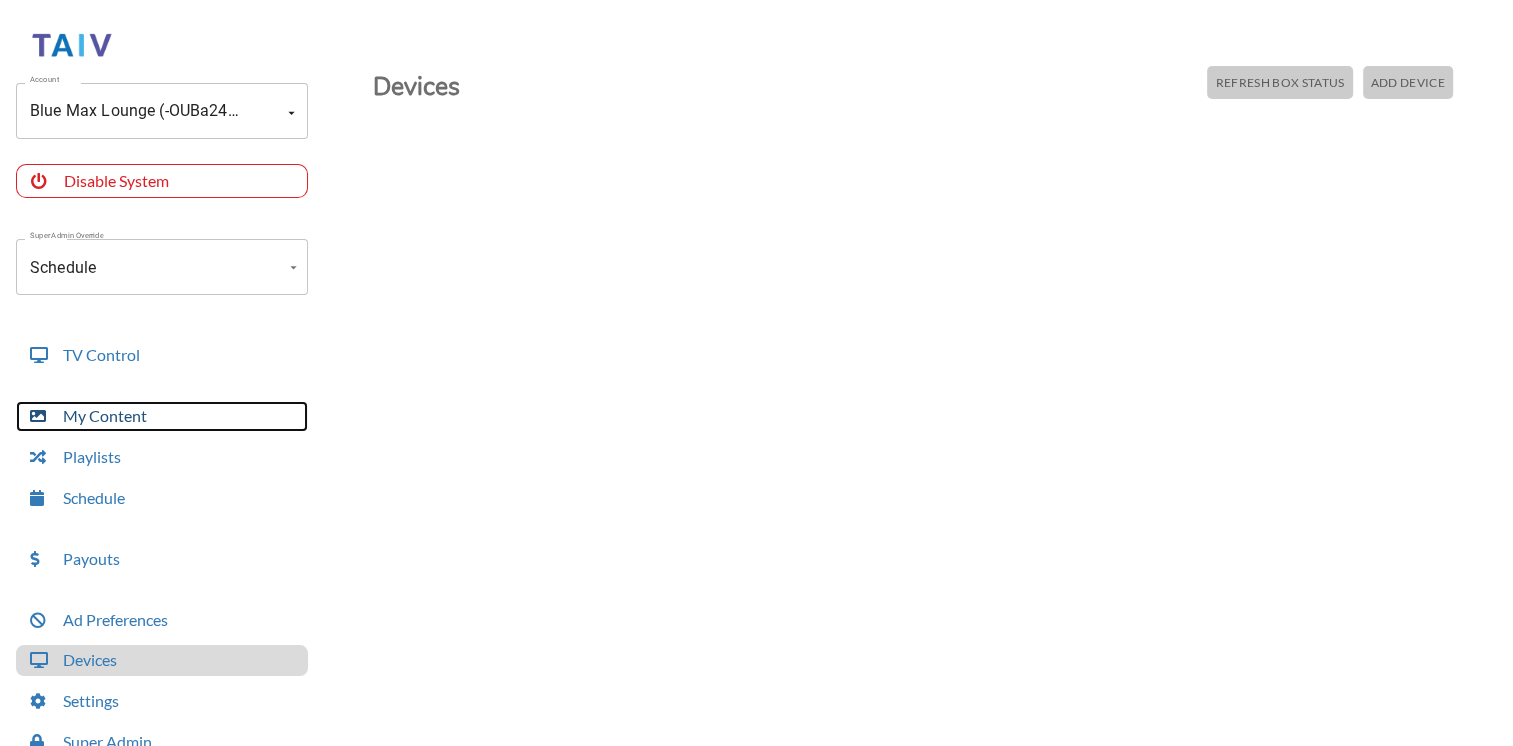 click on "My Content" at bounding box center (162, 416) 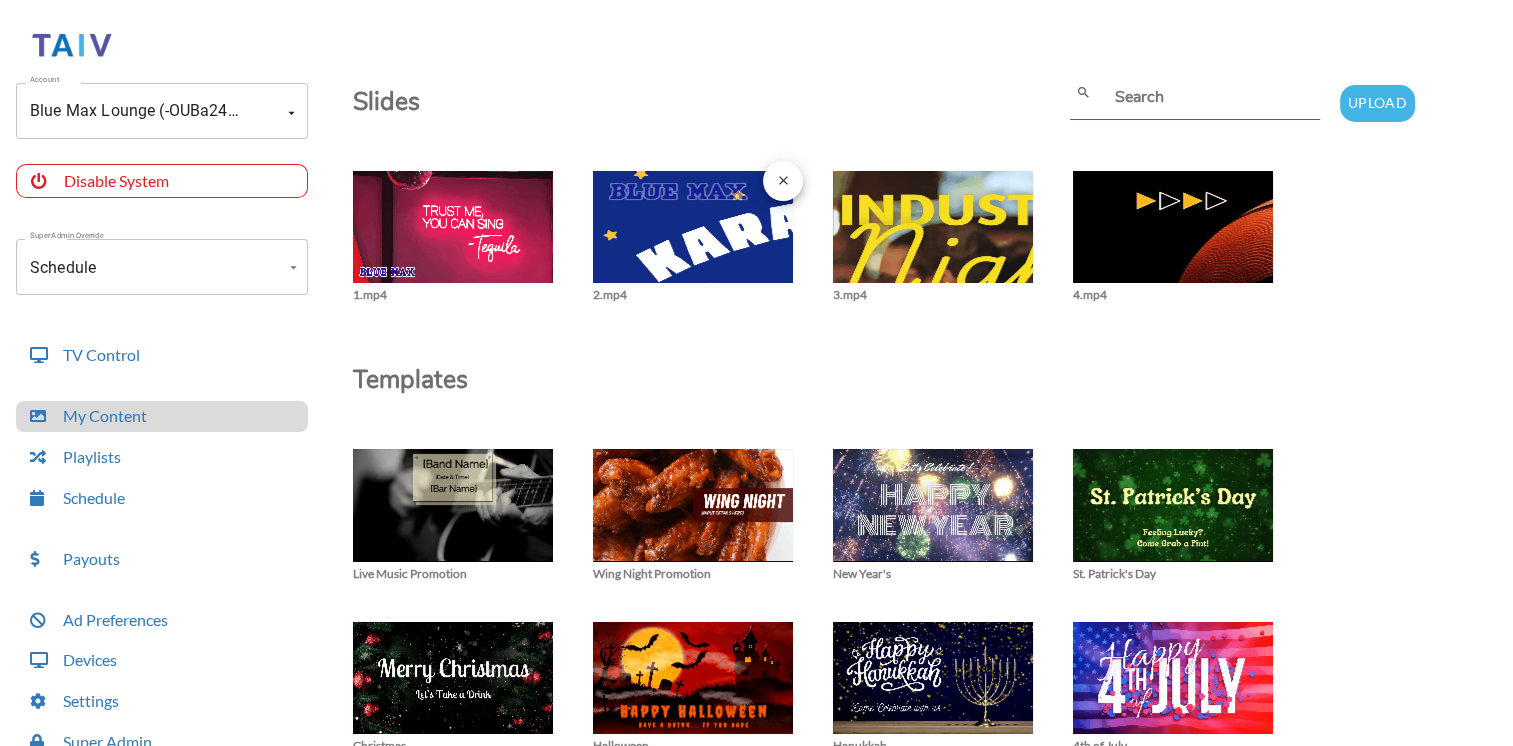click at bounding box center [453, 237] 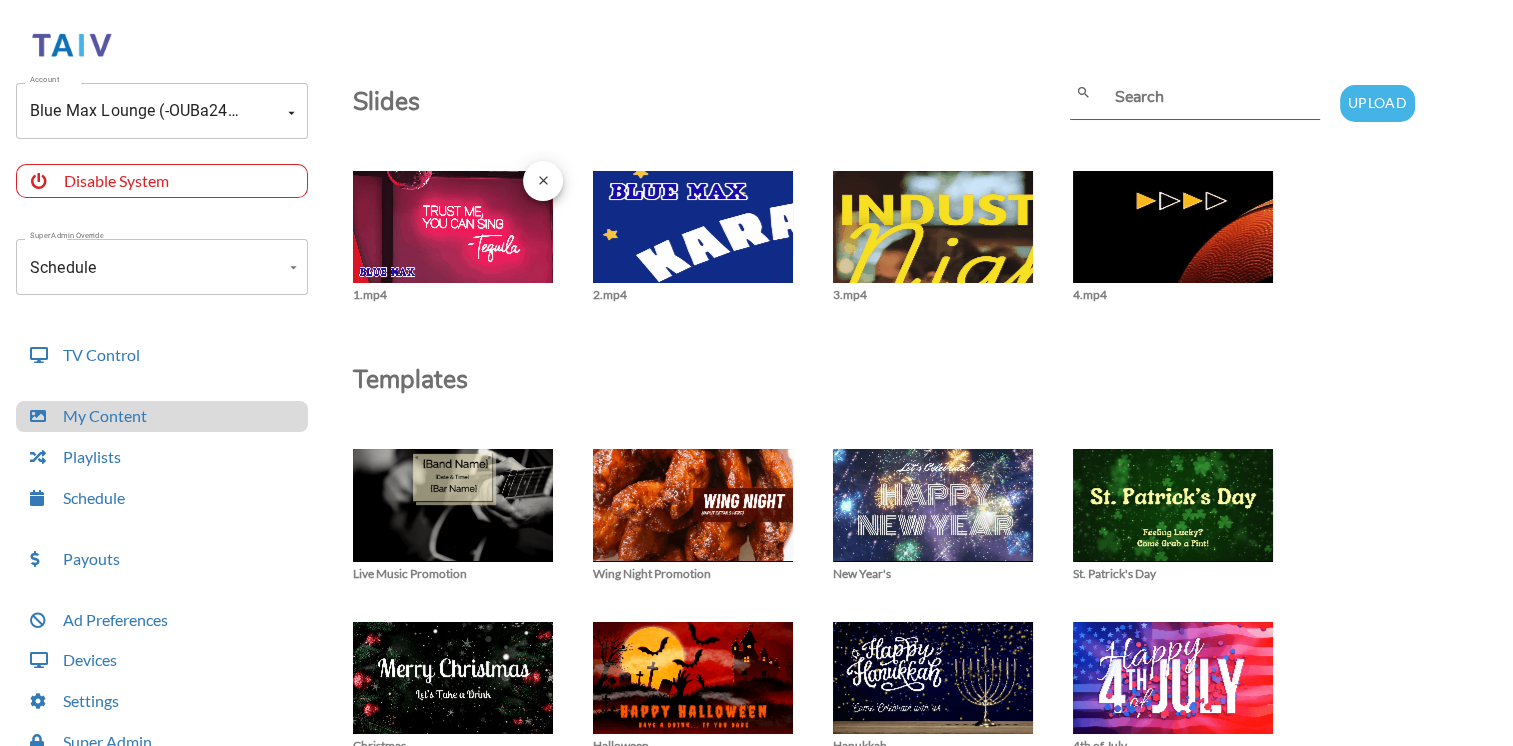 click at bounding box center (453, 237) 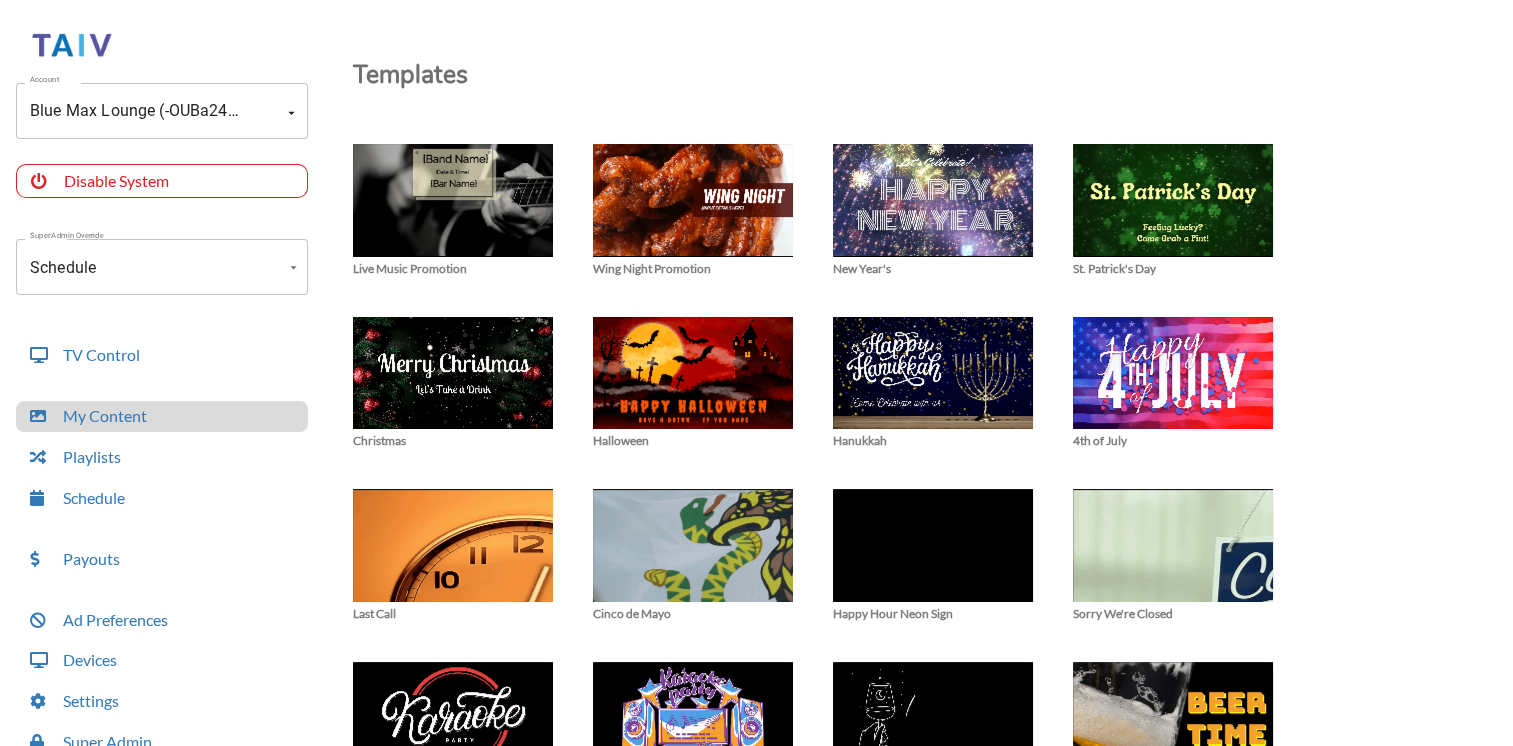 scroll, scrollTop: 0, scrollLeft: 0, axis: both 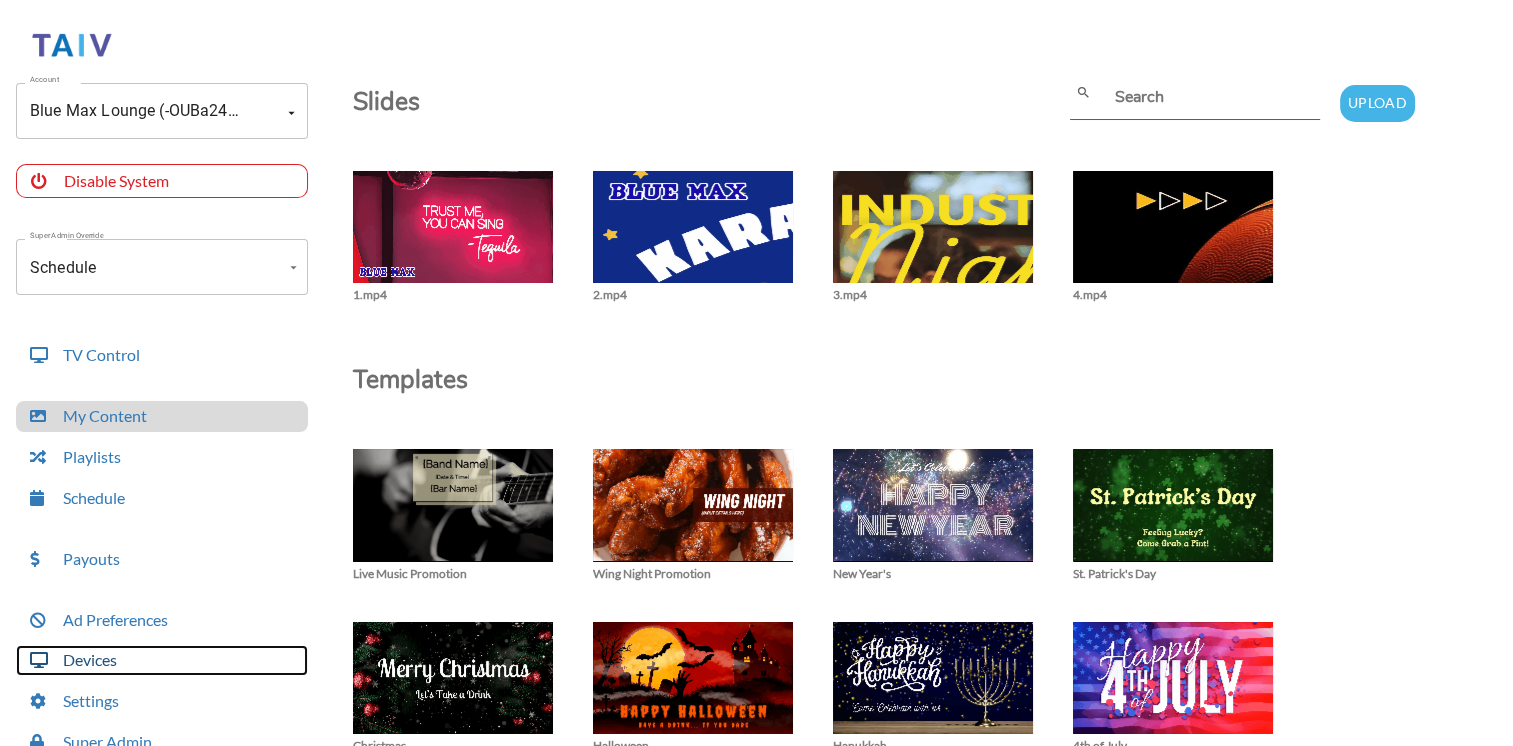 click on "Devices" at bounding box center [162, 660] 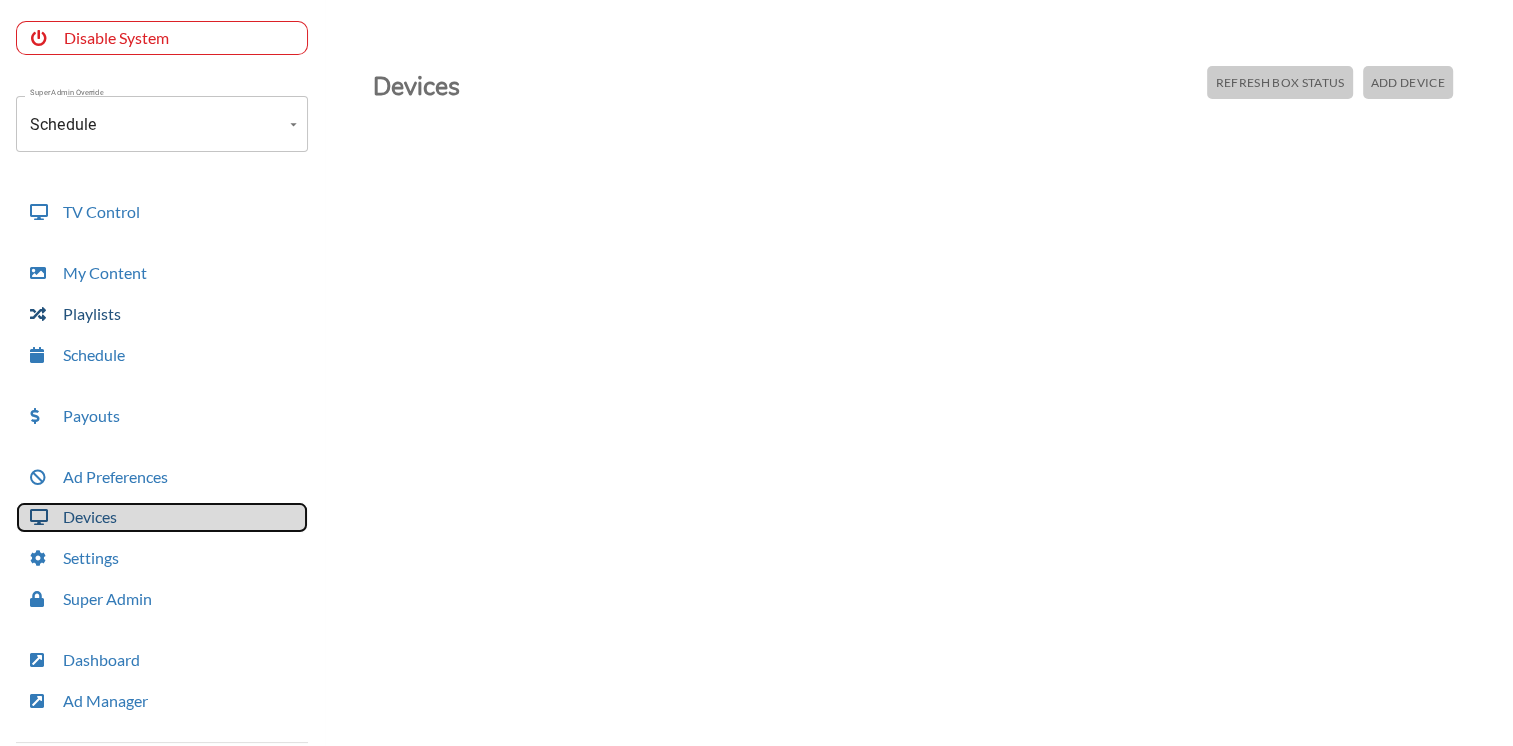 scroll, scrollTop: 151, scrollLeft: 0, axis: vertical 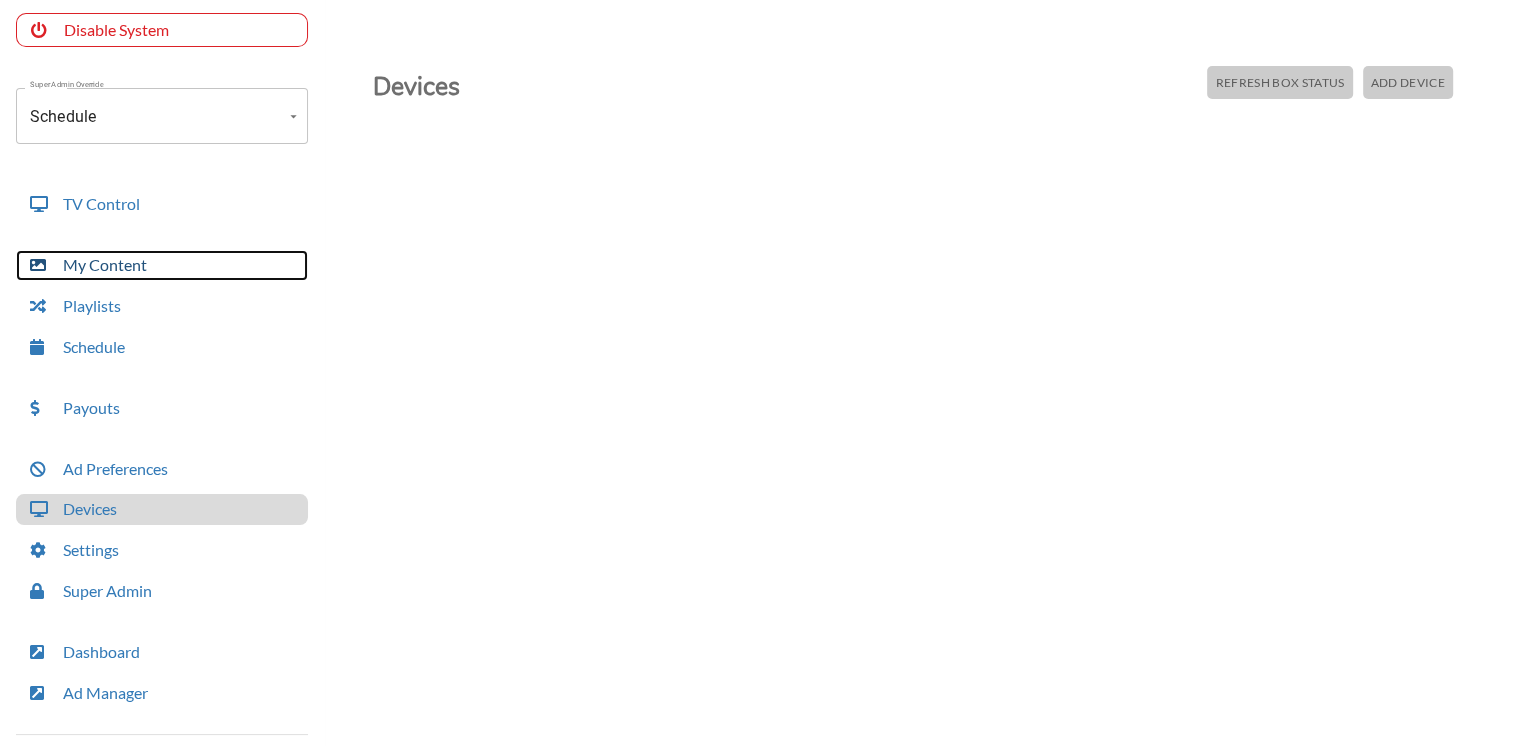 click on "My Content" at bounding box center (162, 265) 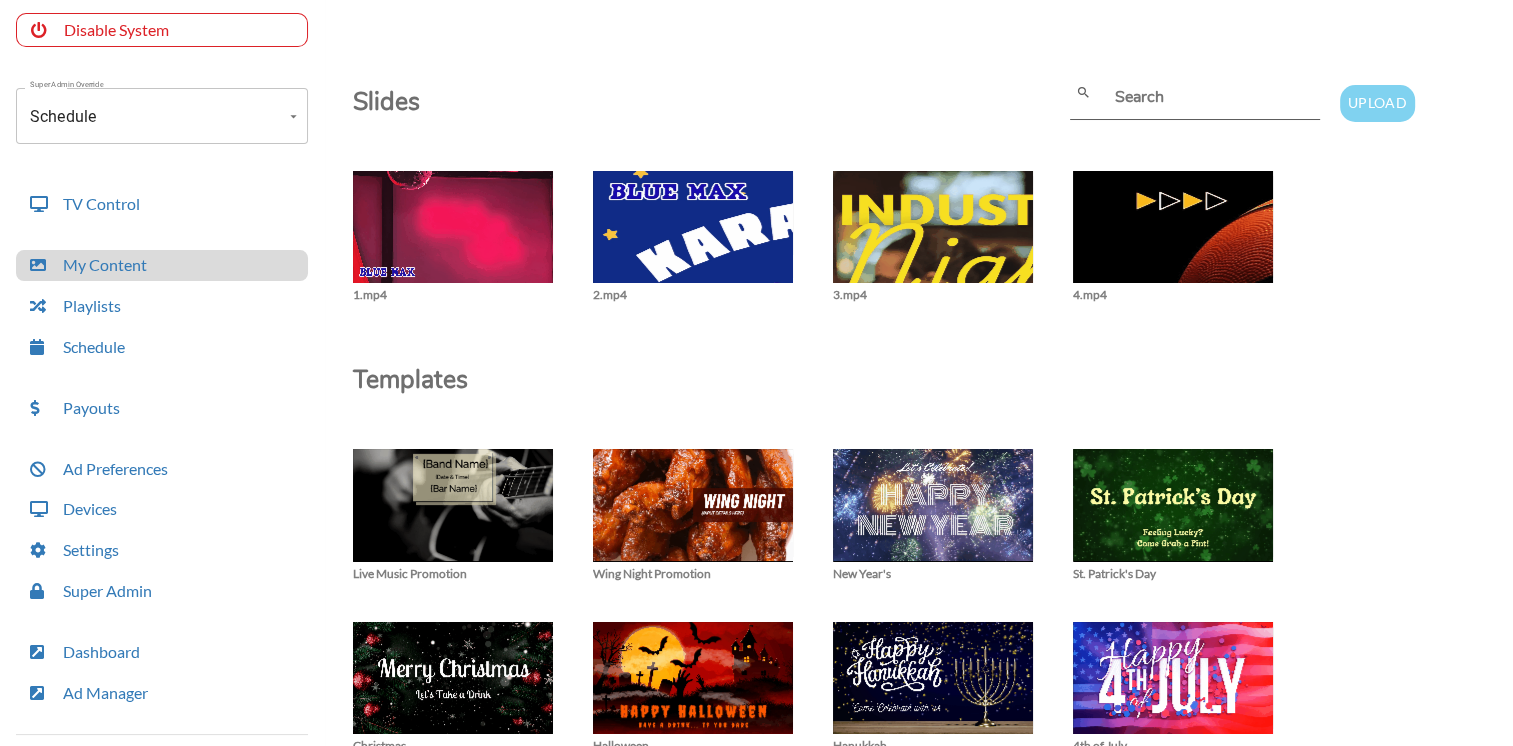 click on "Upload" at bounding box center (1377, 103) 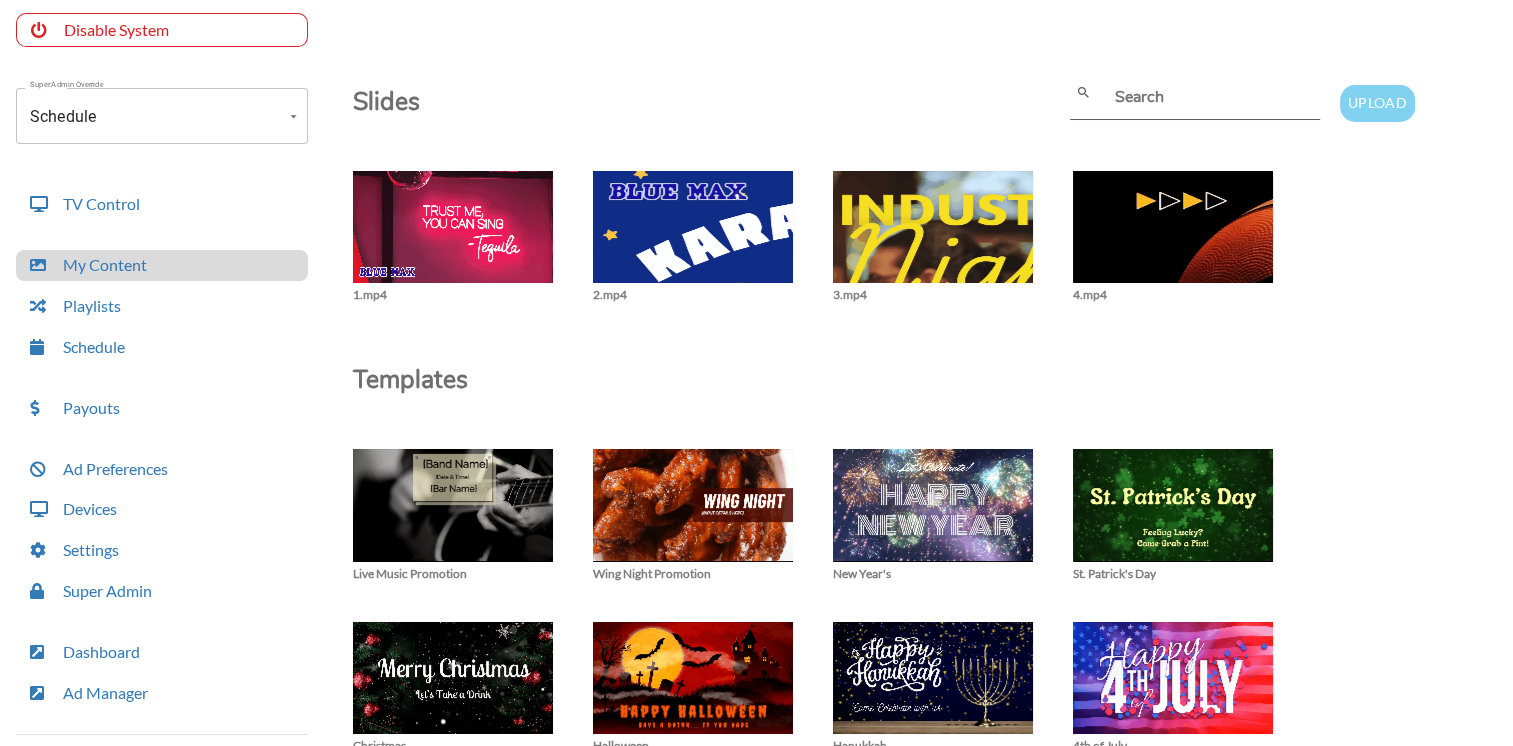 click on "Upload" at bounding box center (1377, 103) 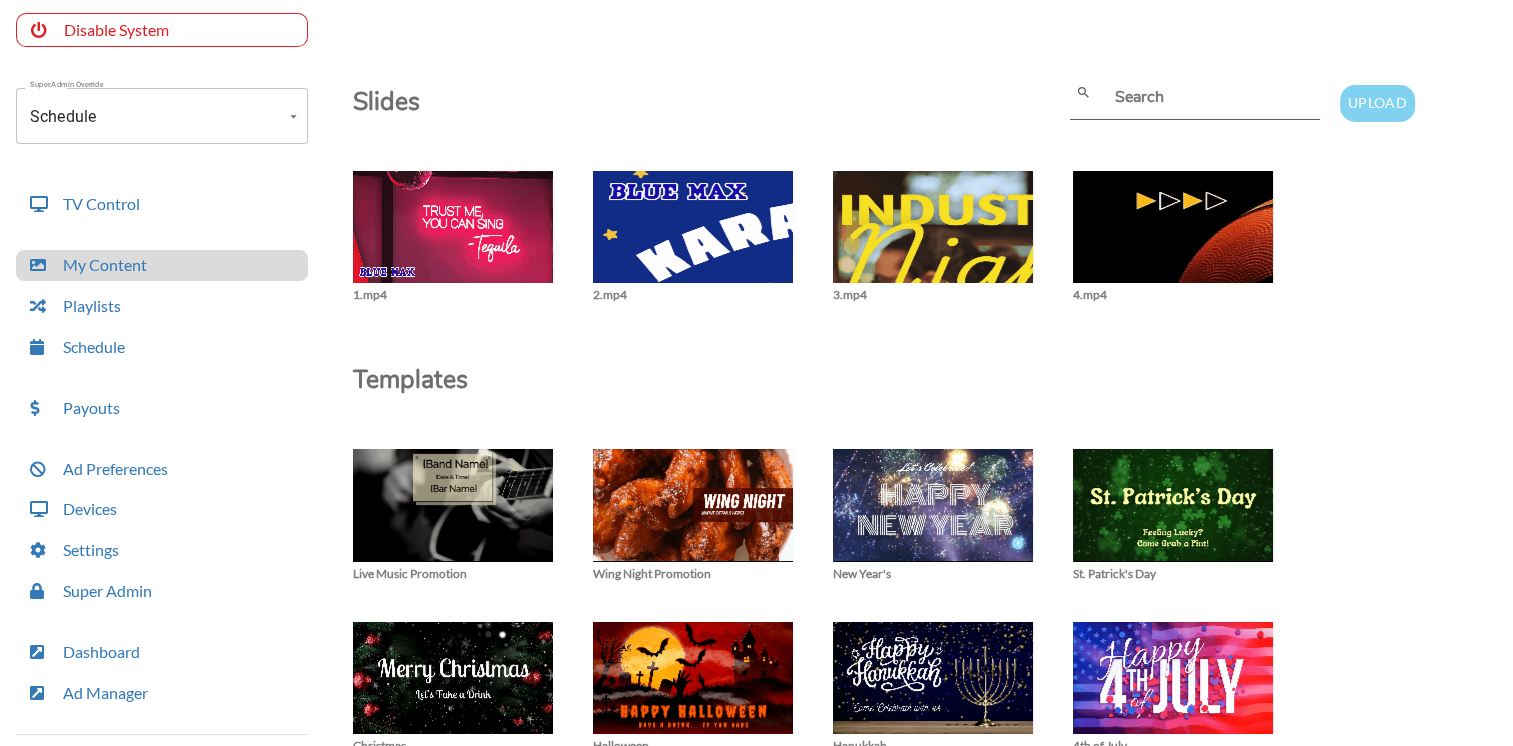 type on "C:\fakepath\you.JPG" 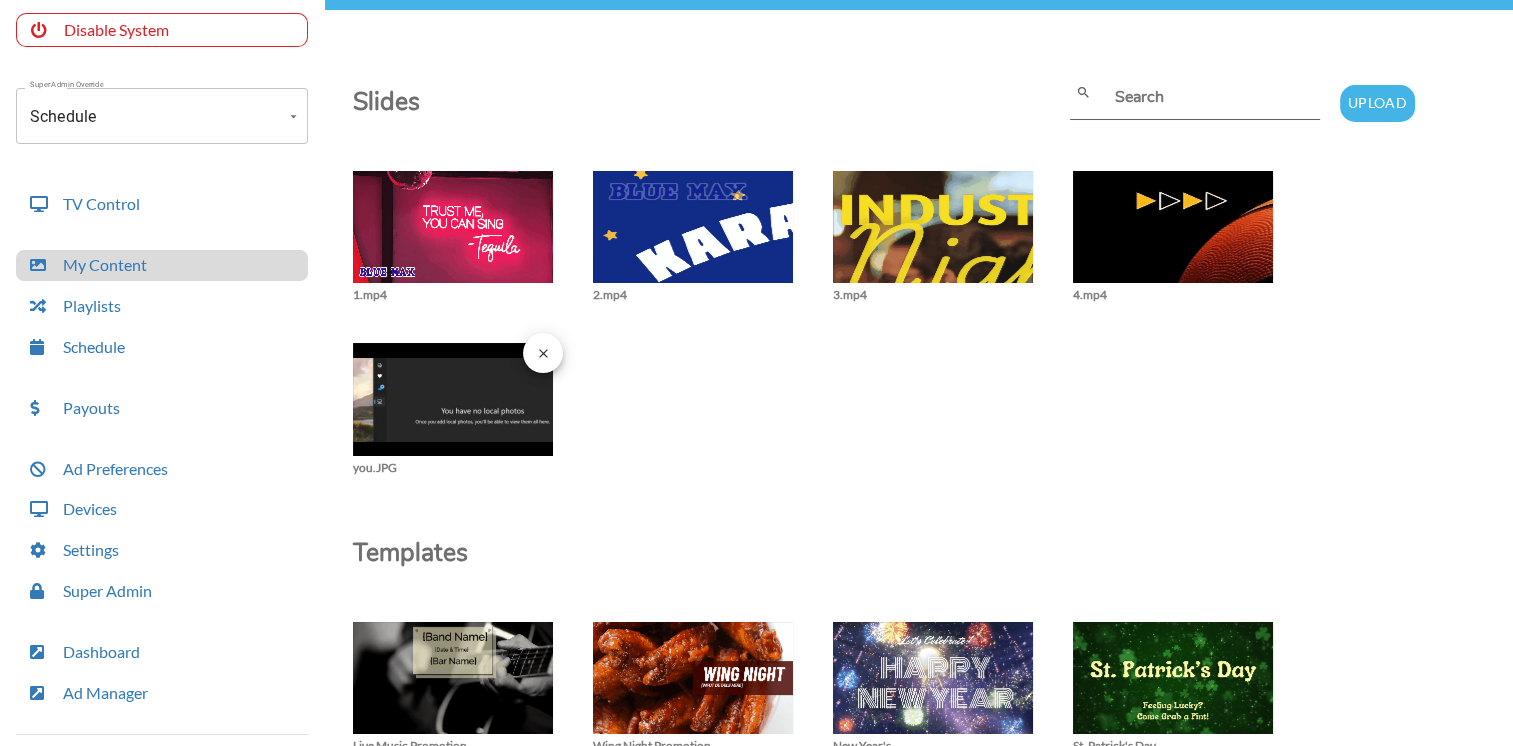 click at bounding box center [453, 237] 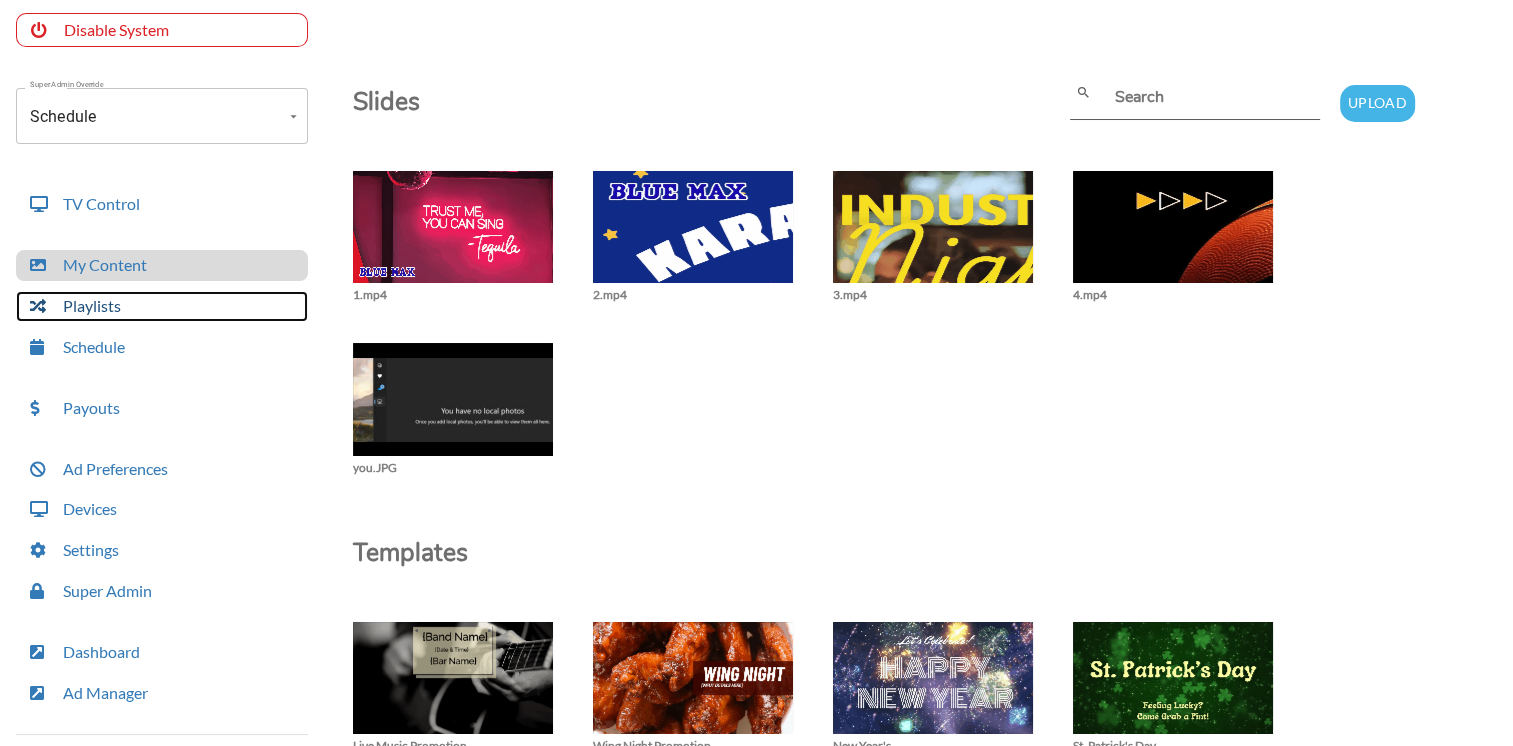 click on "Playlists" at bounding box center [162, 306] 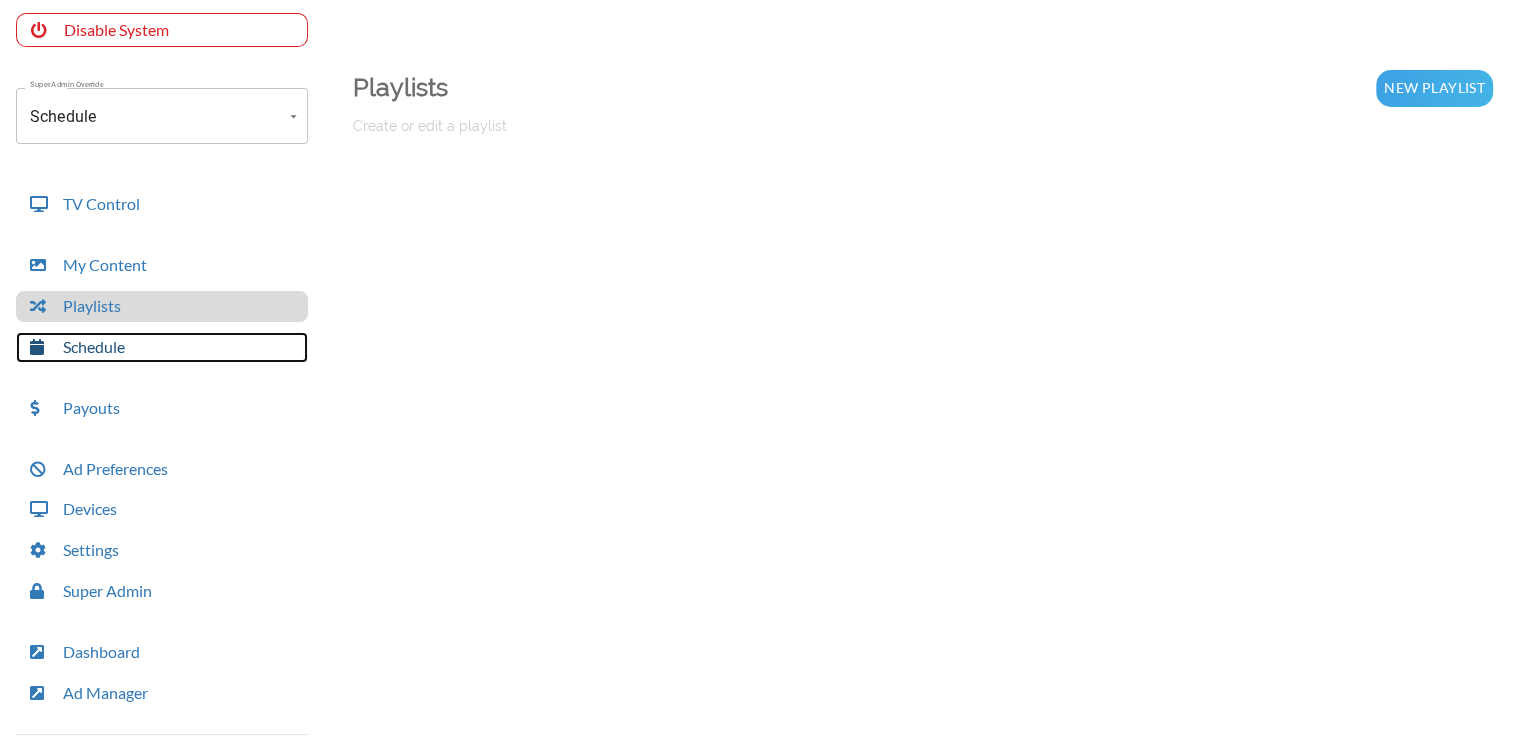click on "Schedule" at bounding box center [162, 347] 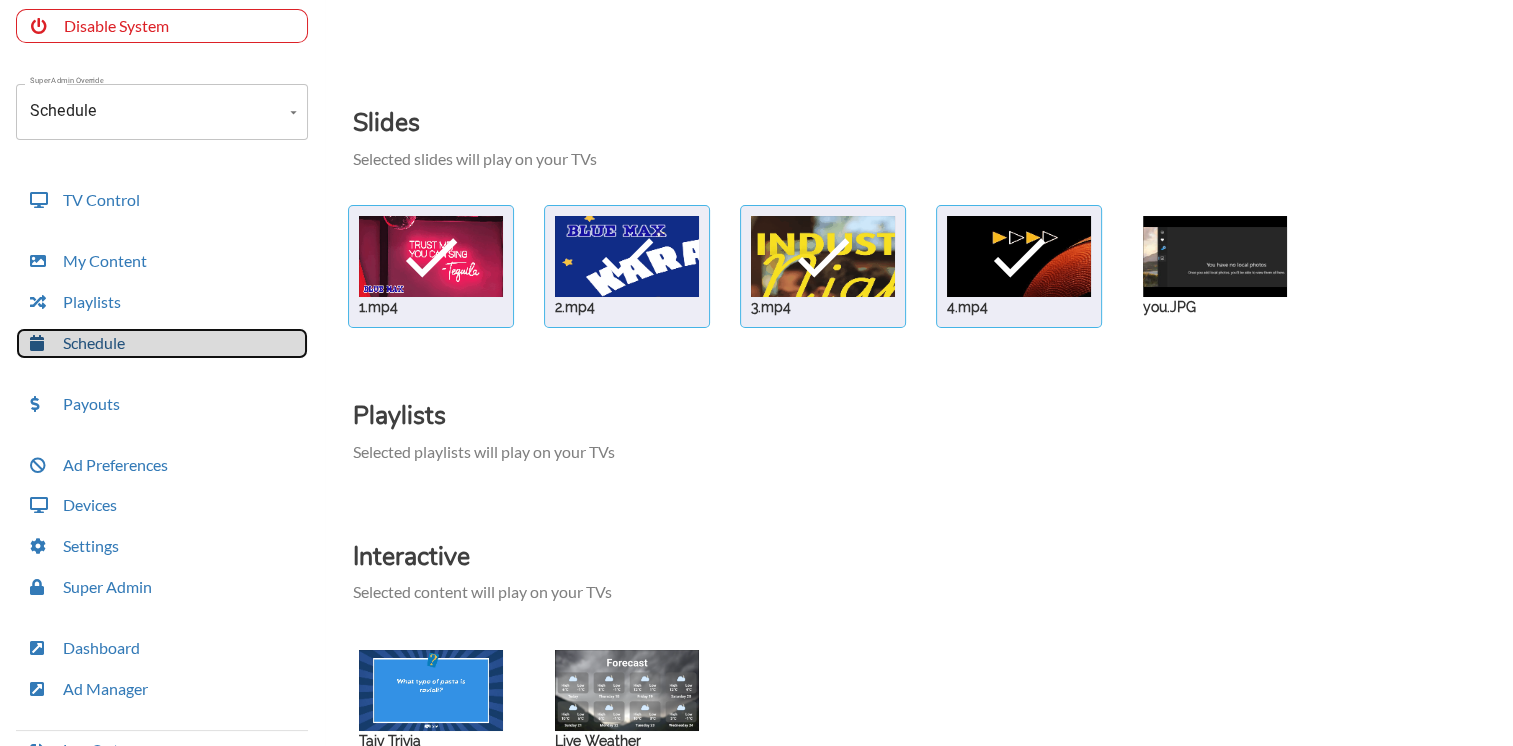 scroll, scrollTop: 147, scrollLeft: 0, axis: vertical 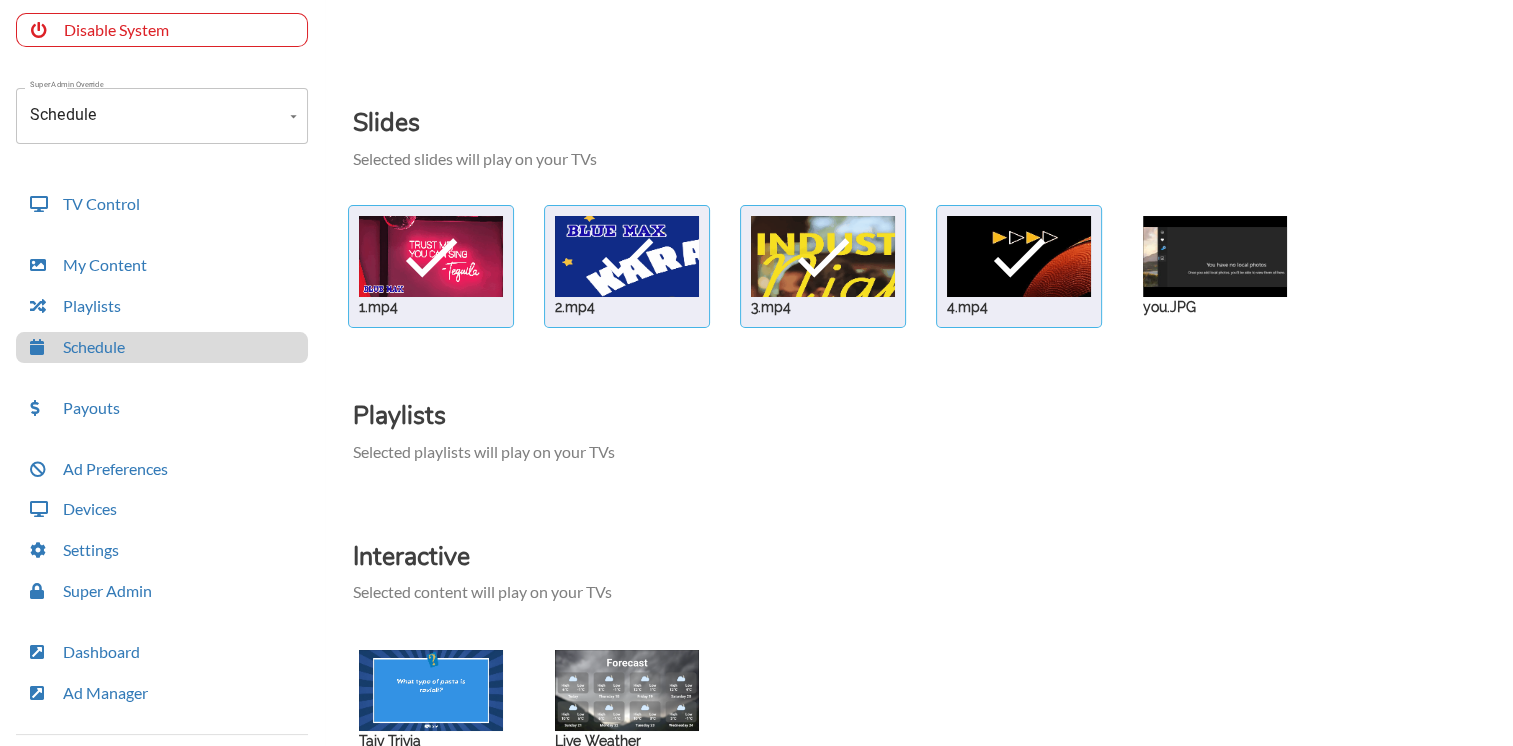 click at bounding box center (431, 256) 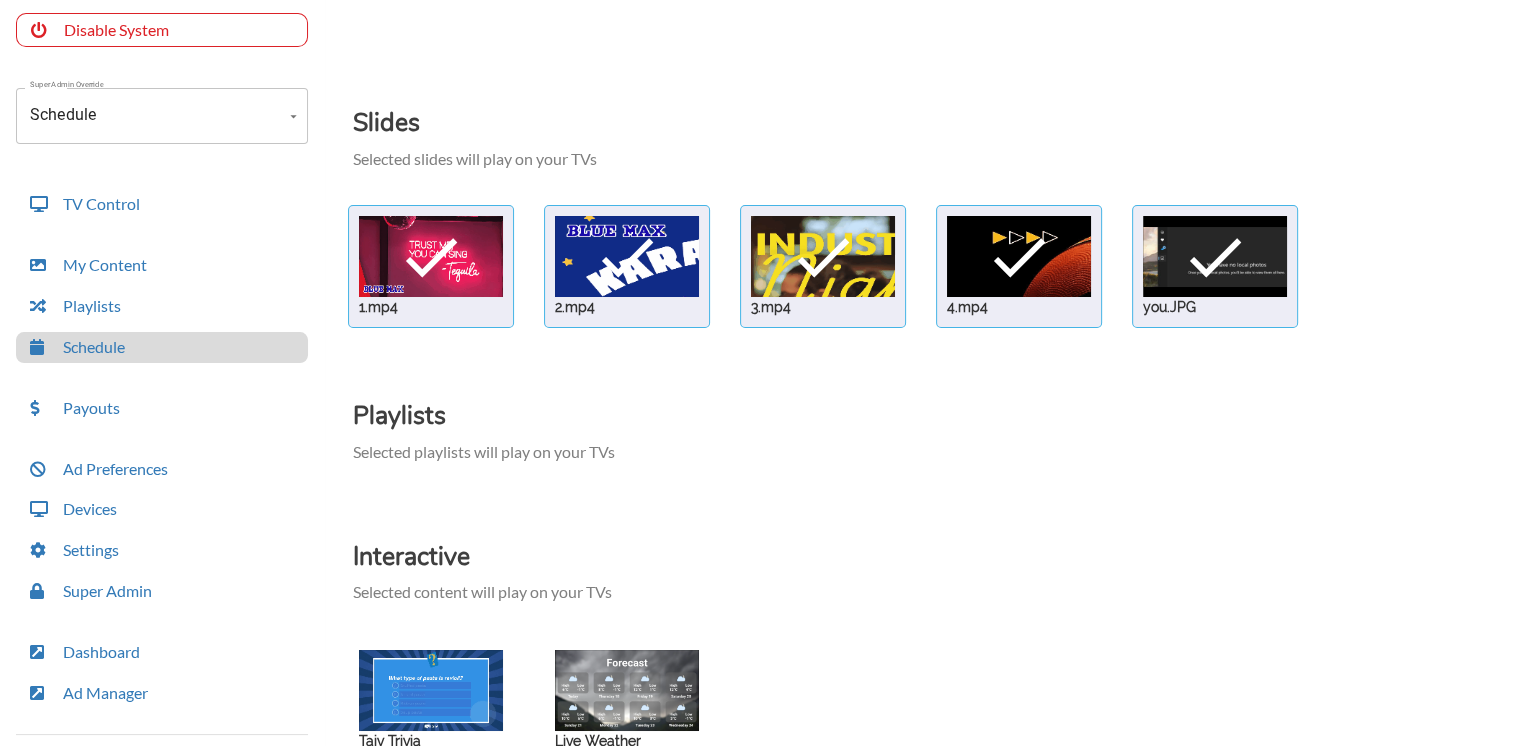 click at bounding box center (431, 256) 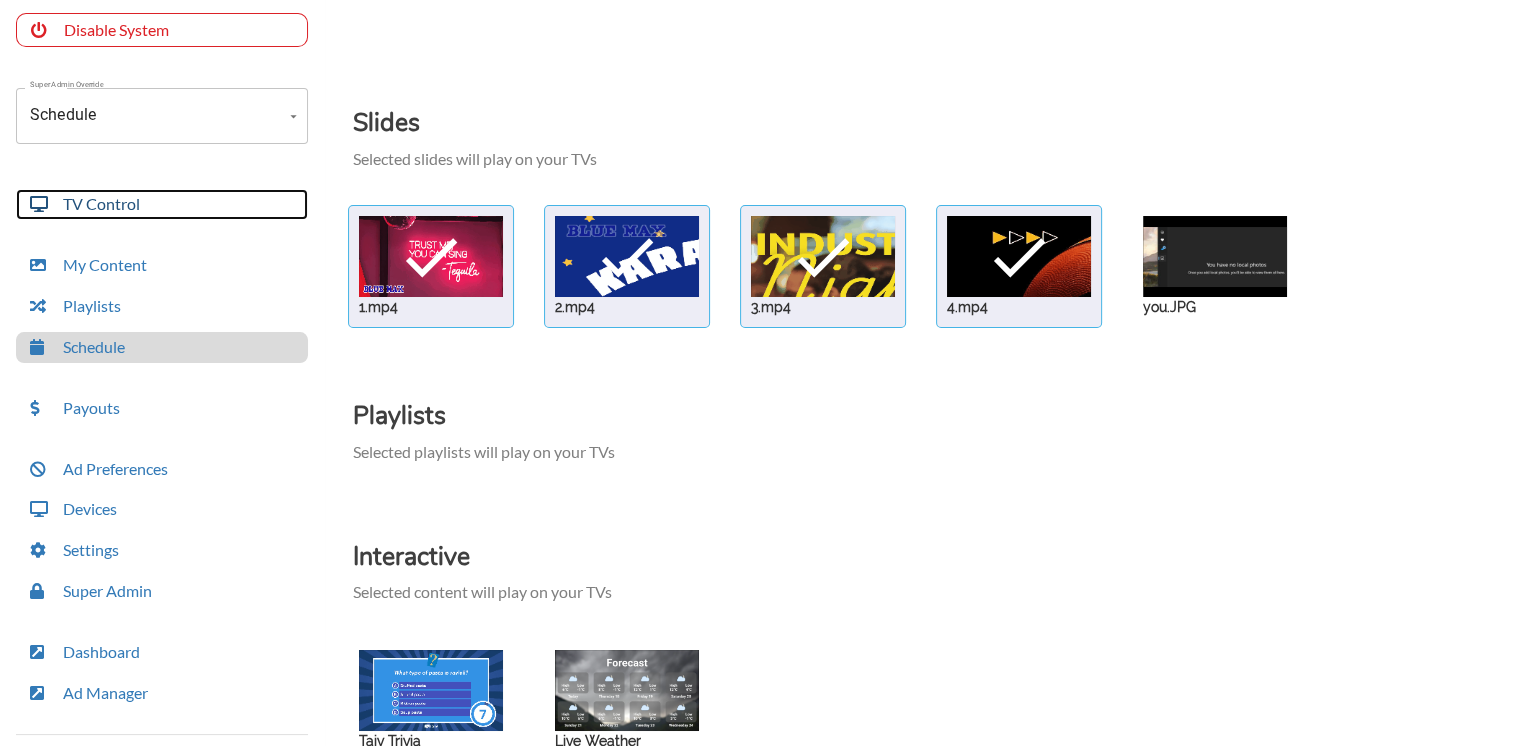 click on "TV Control" at bounding box center [162, 204] 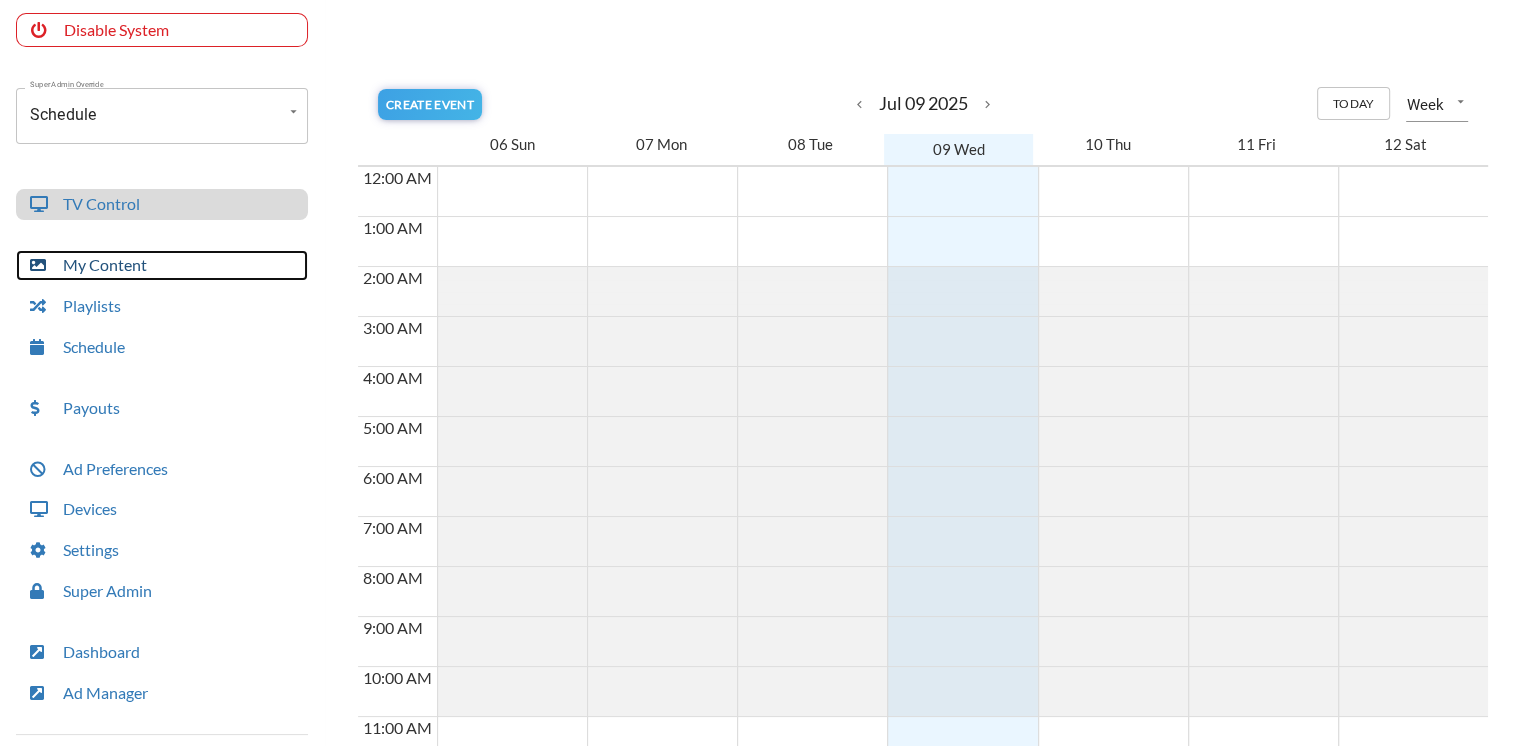 click on "My Content" at bounding box center [162, 265] 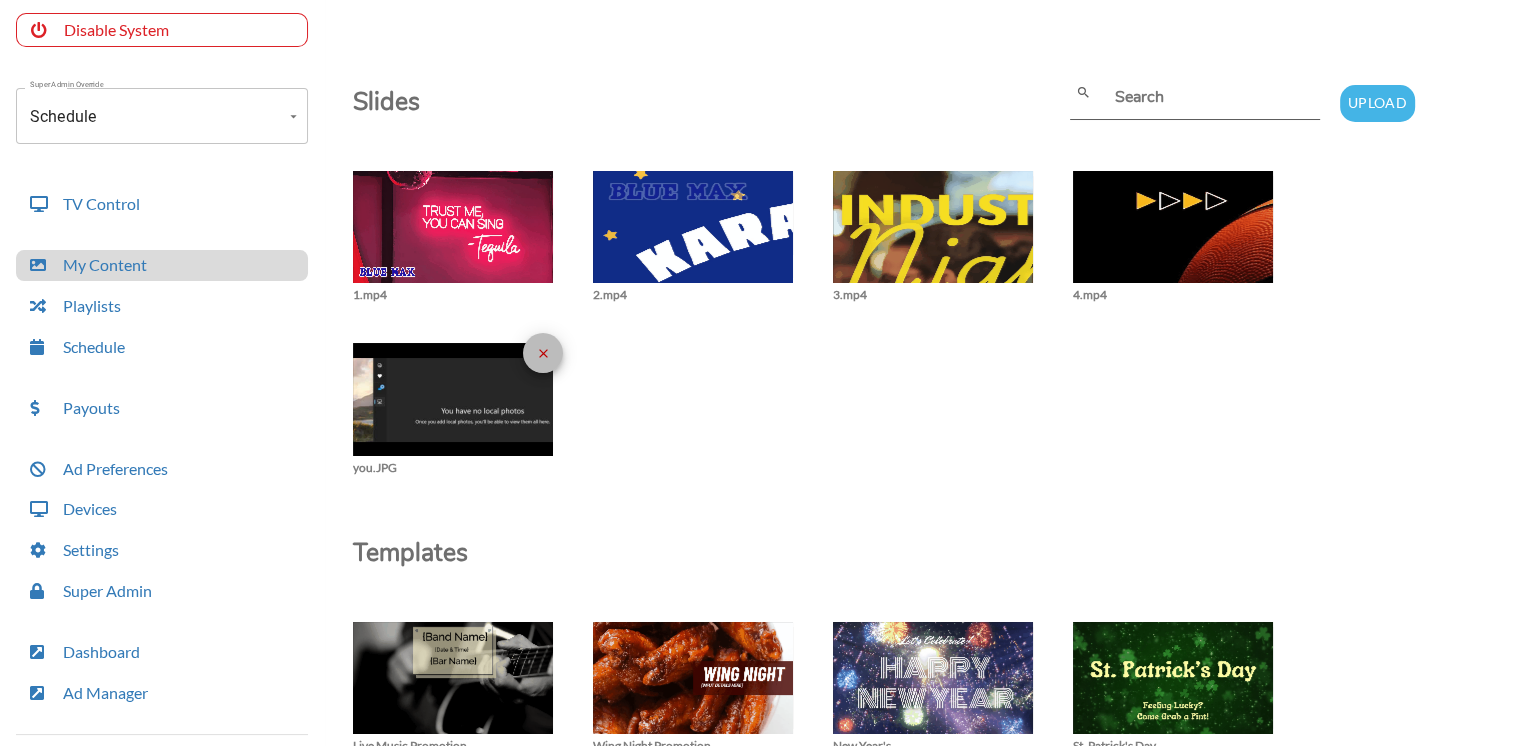 click on "close" at bounding box center [543, 353] 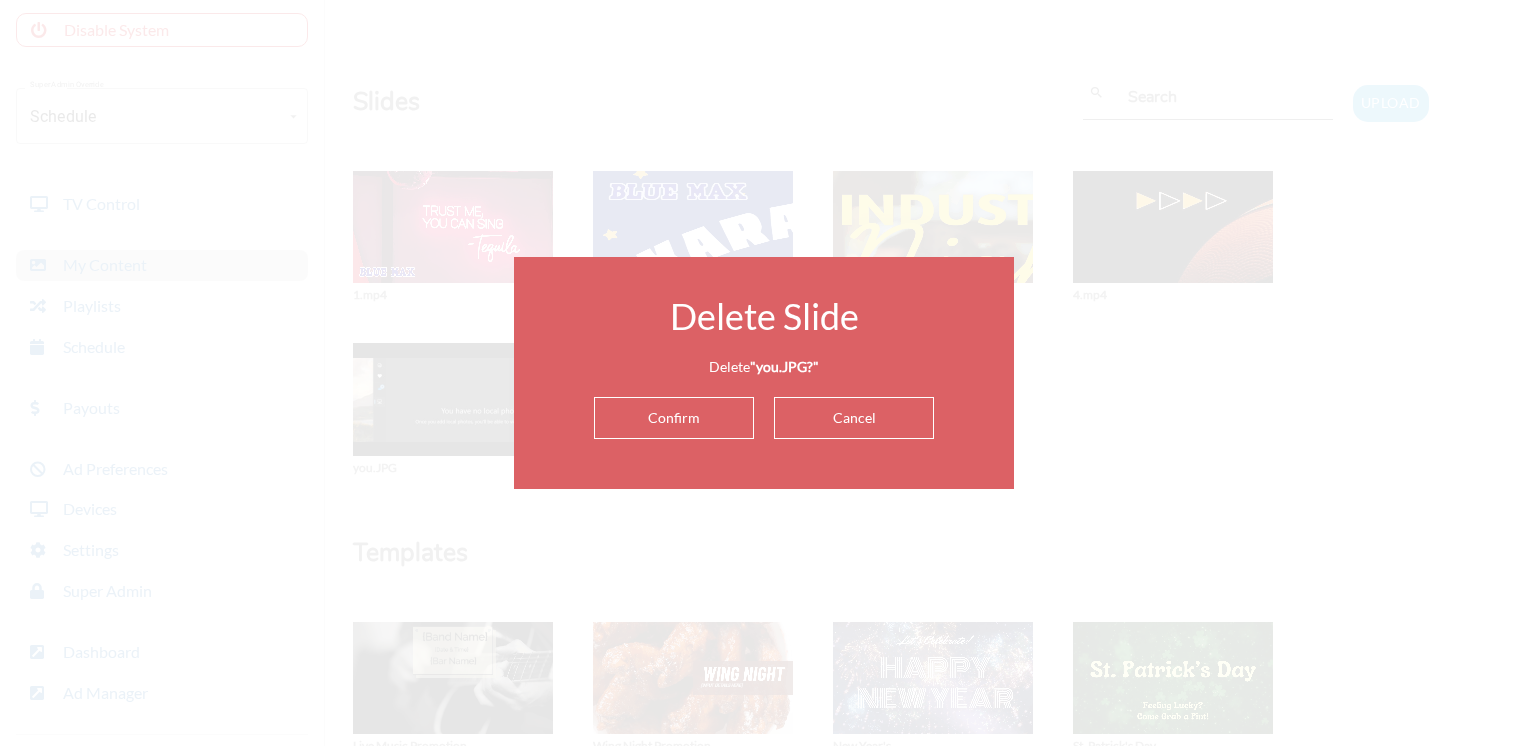 click on "Confirm" at bounding box center [674, 418] 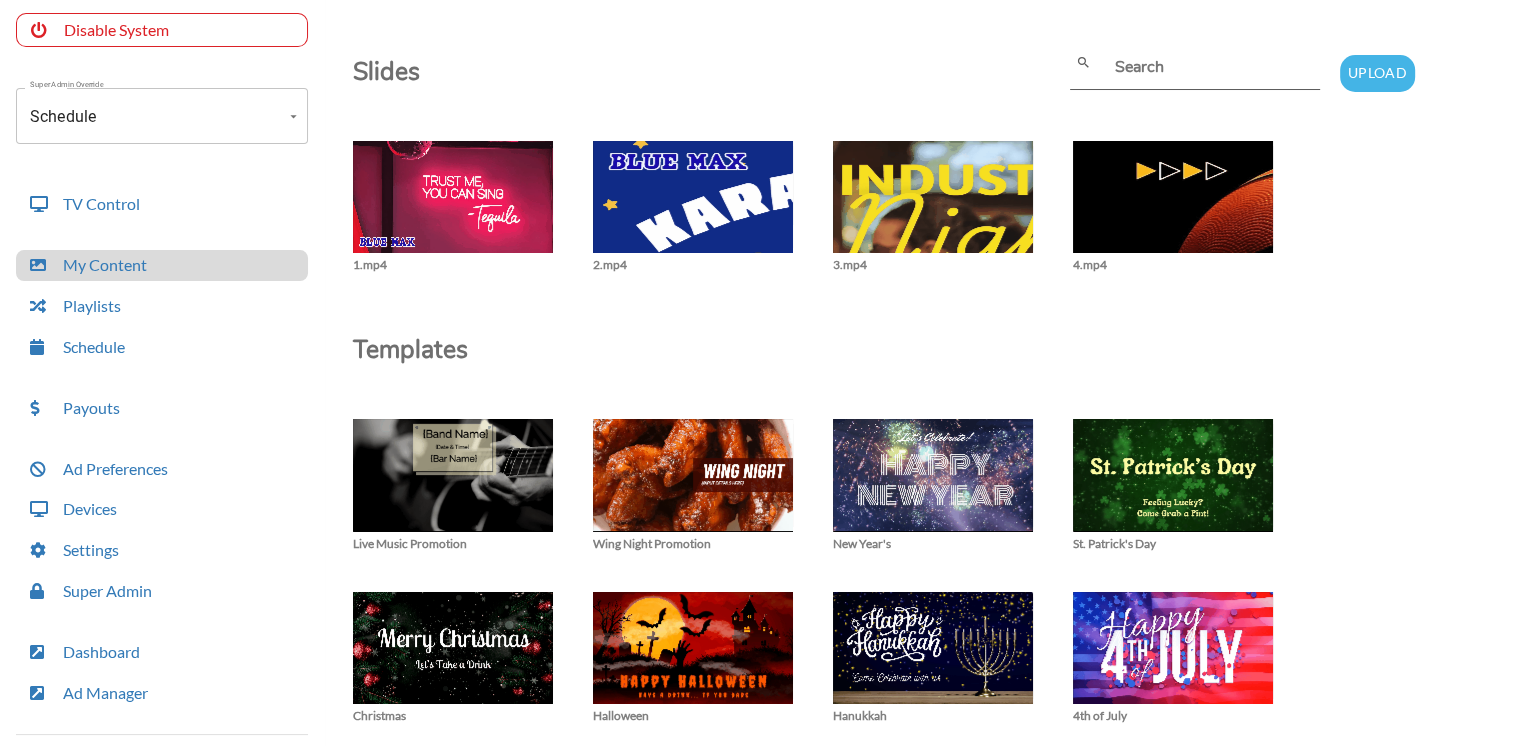 scroll, scrollTop: 0, scrollLeft: 0, axis: both 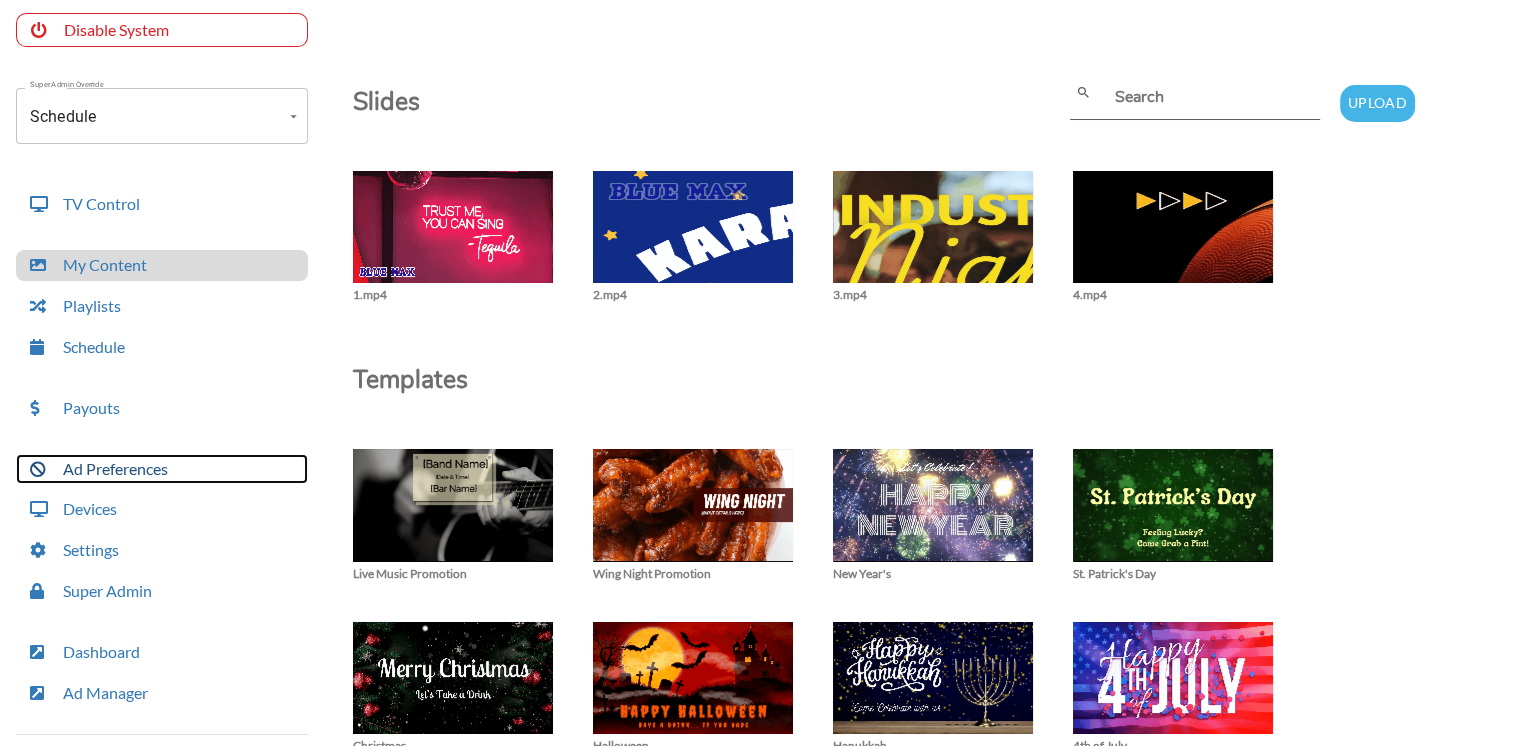 click on "Ad Preferences" at bounding box center [162, 469] 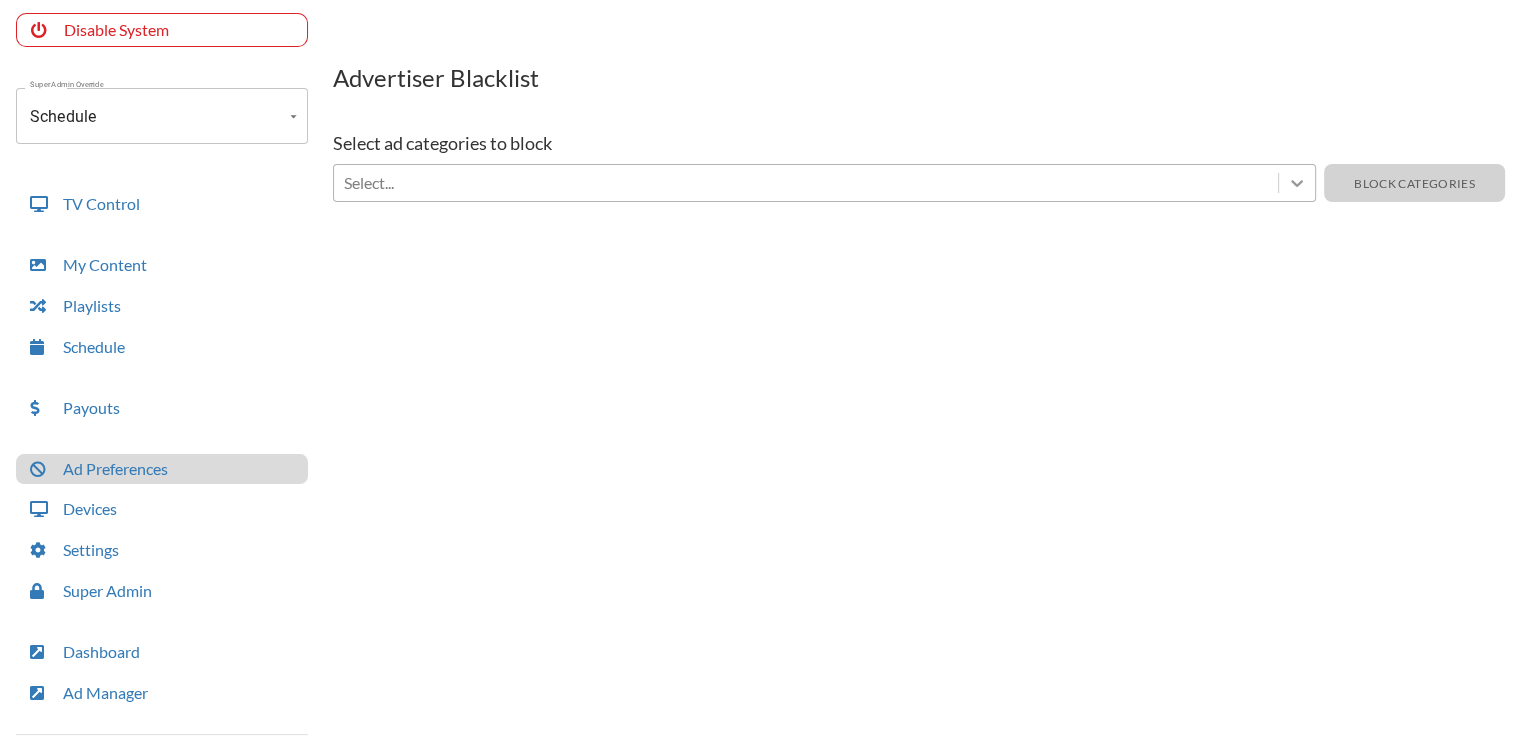 click at bounding box center [1297, 183] 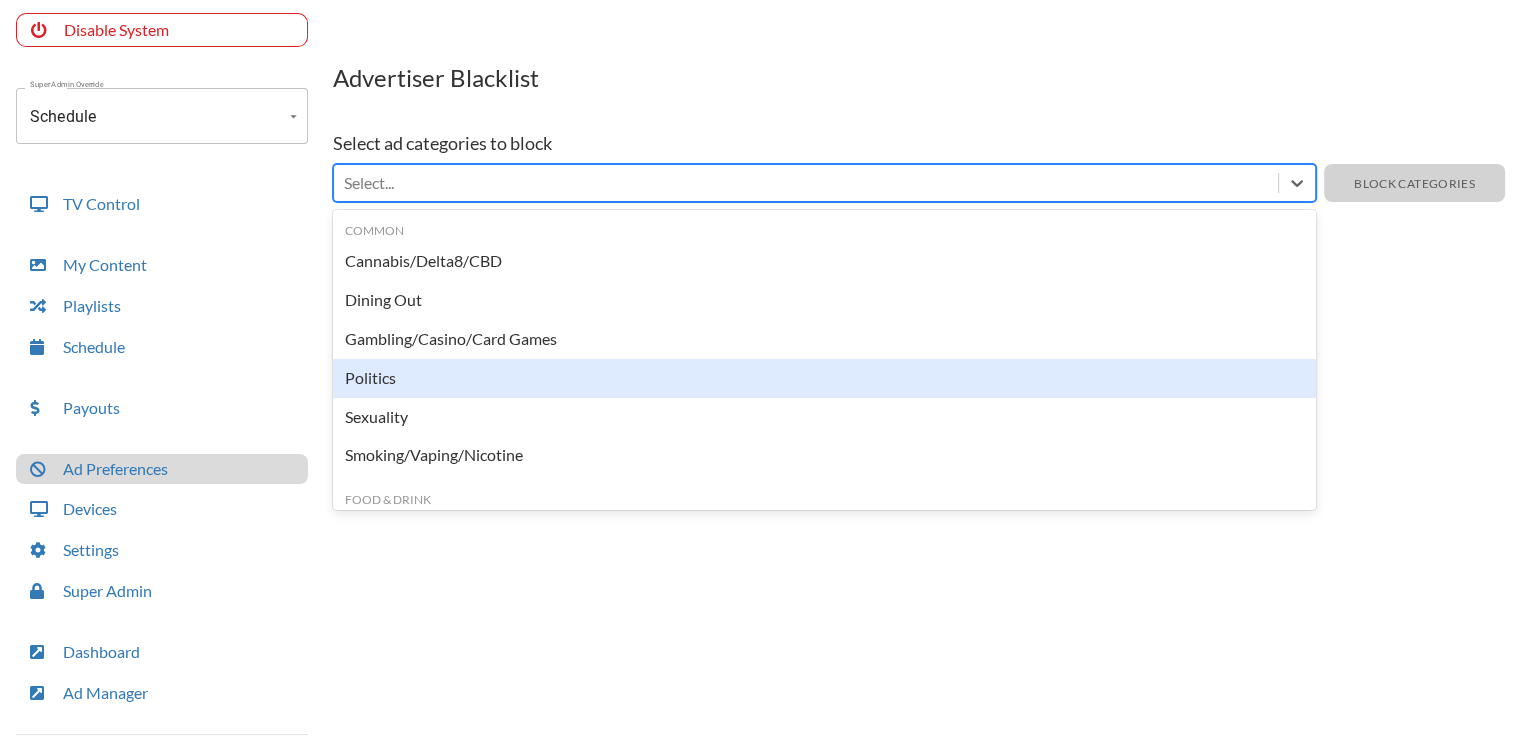 click on "Politics" at bounding box center (824, 378) 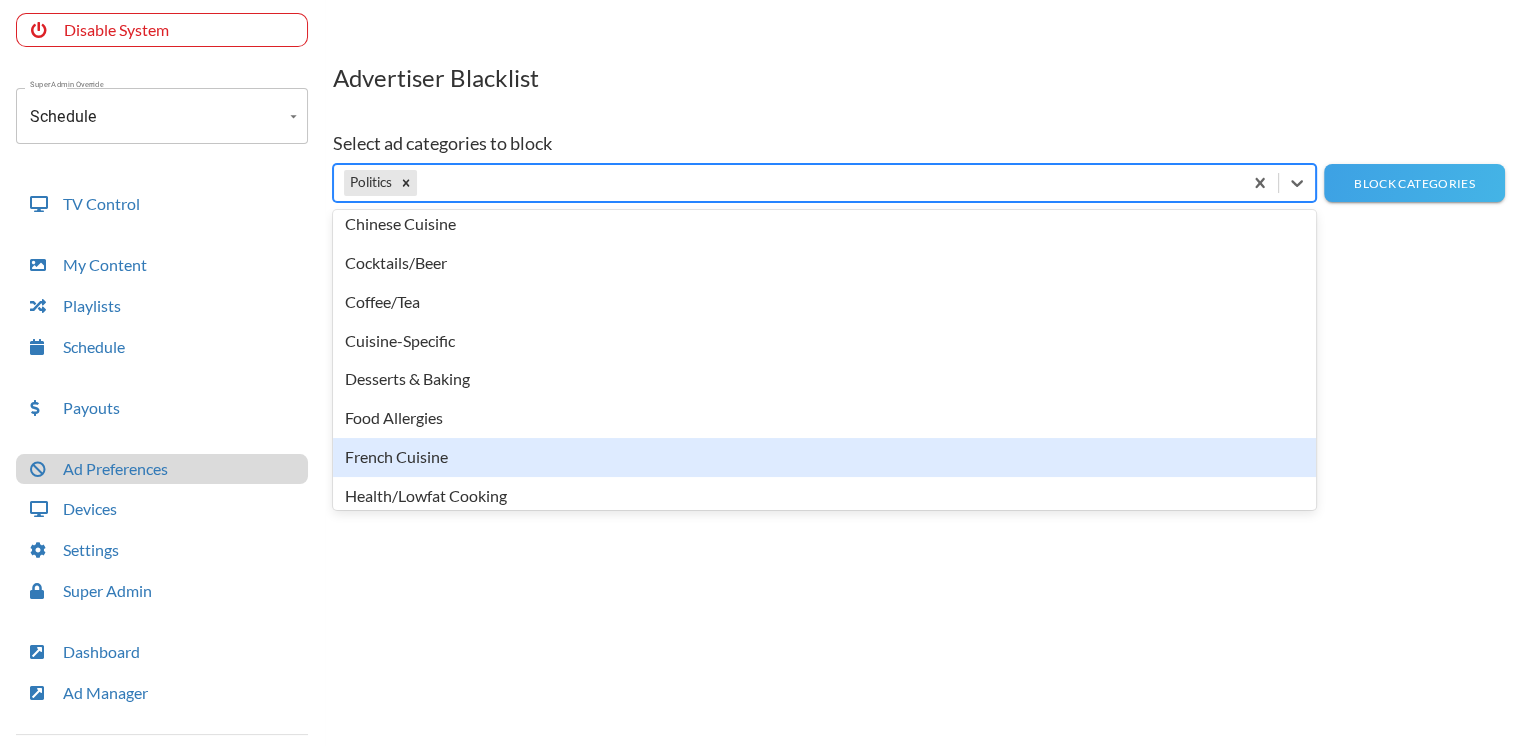 scroll, scrollTop: 0, scrollLeft: 0, axis: both 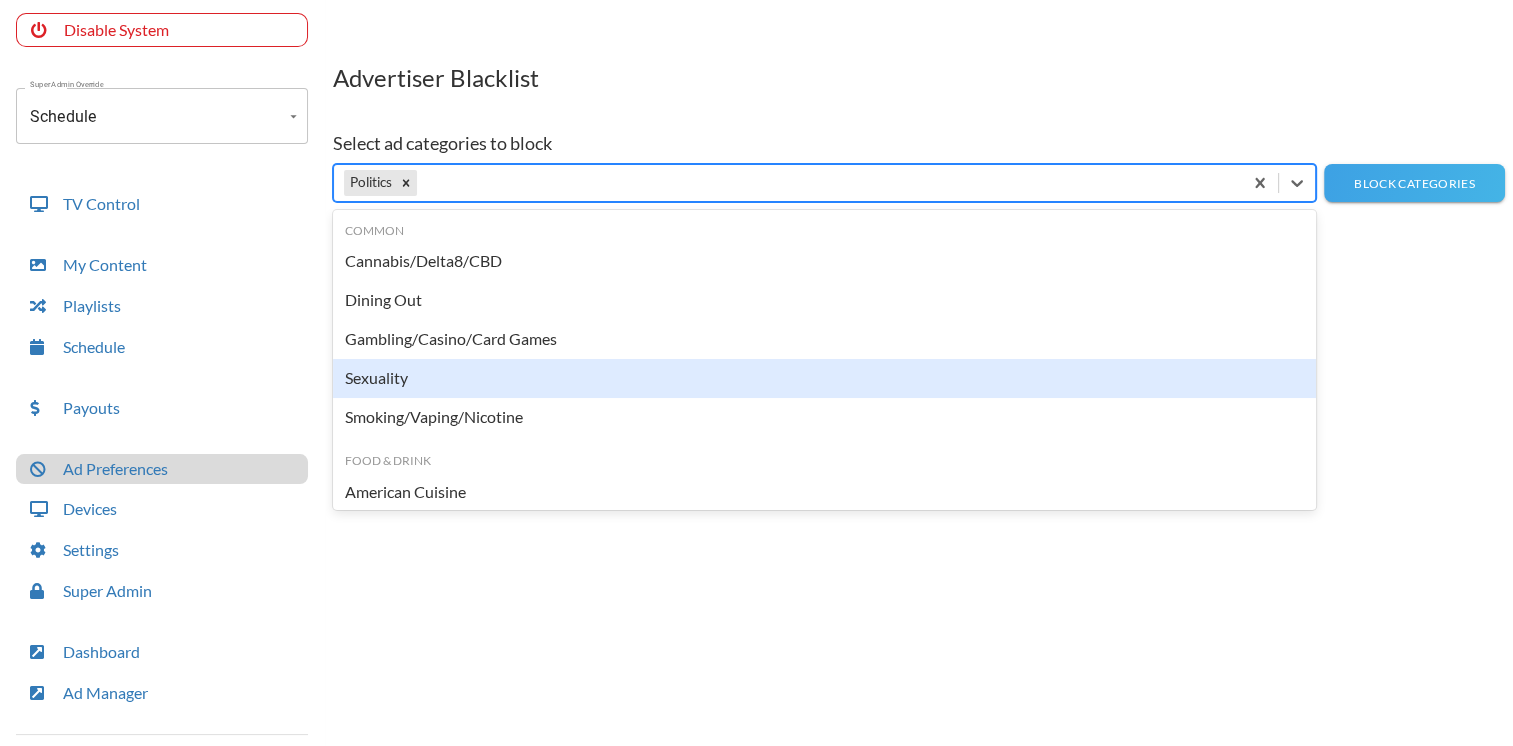 click on "Sexuality" at bounding box center (824, 378) 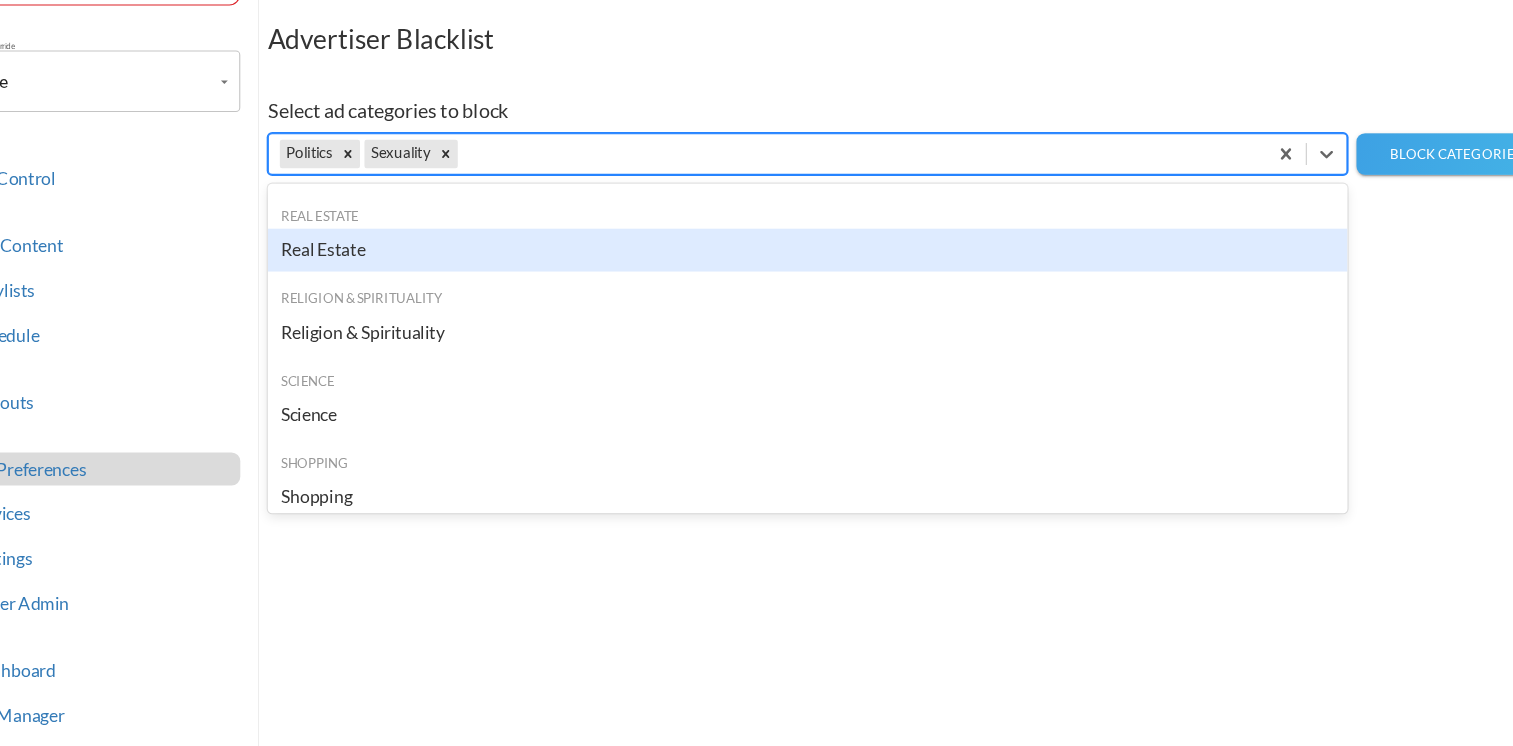 scroll, scrollTop: 1817, scrollLeft: 0, axis: vertical 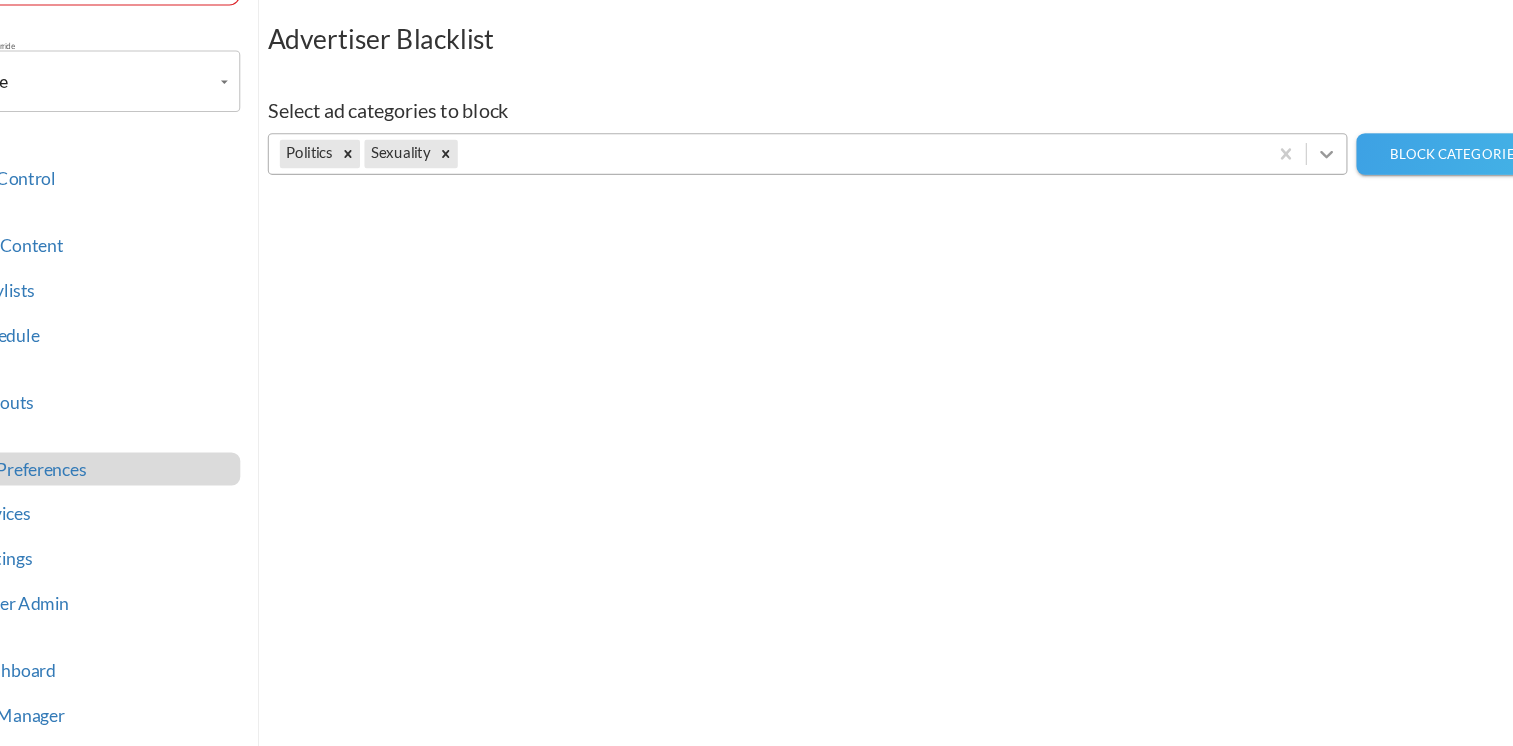 drag, startPoint x: 833, startPoint y: 353, endPoint x: 1288, endPoint y: 195, distance: 481.65237 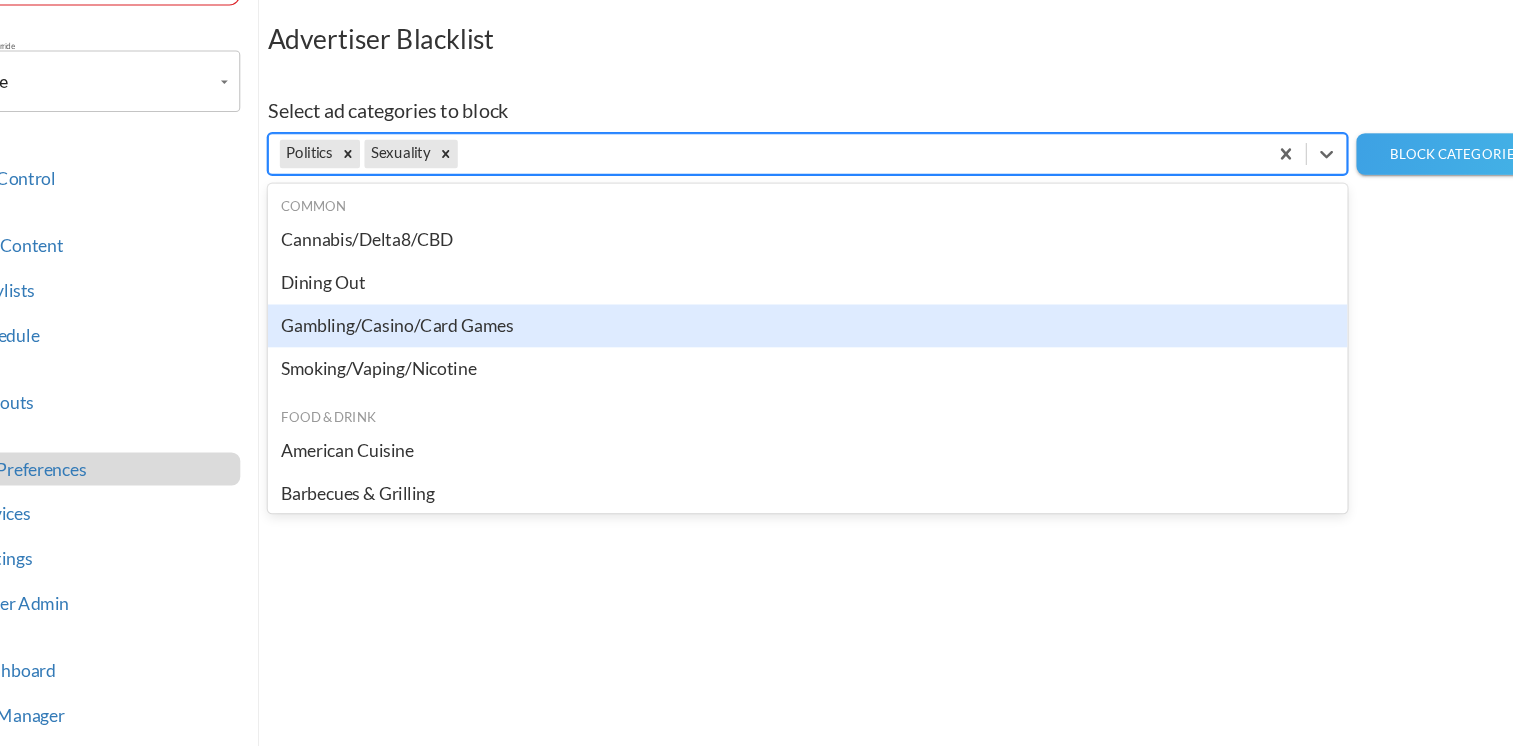 click on "Gambling/Casino/Card Games" at bounding box center [824, 339] 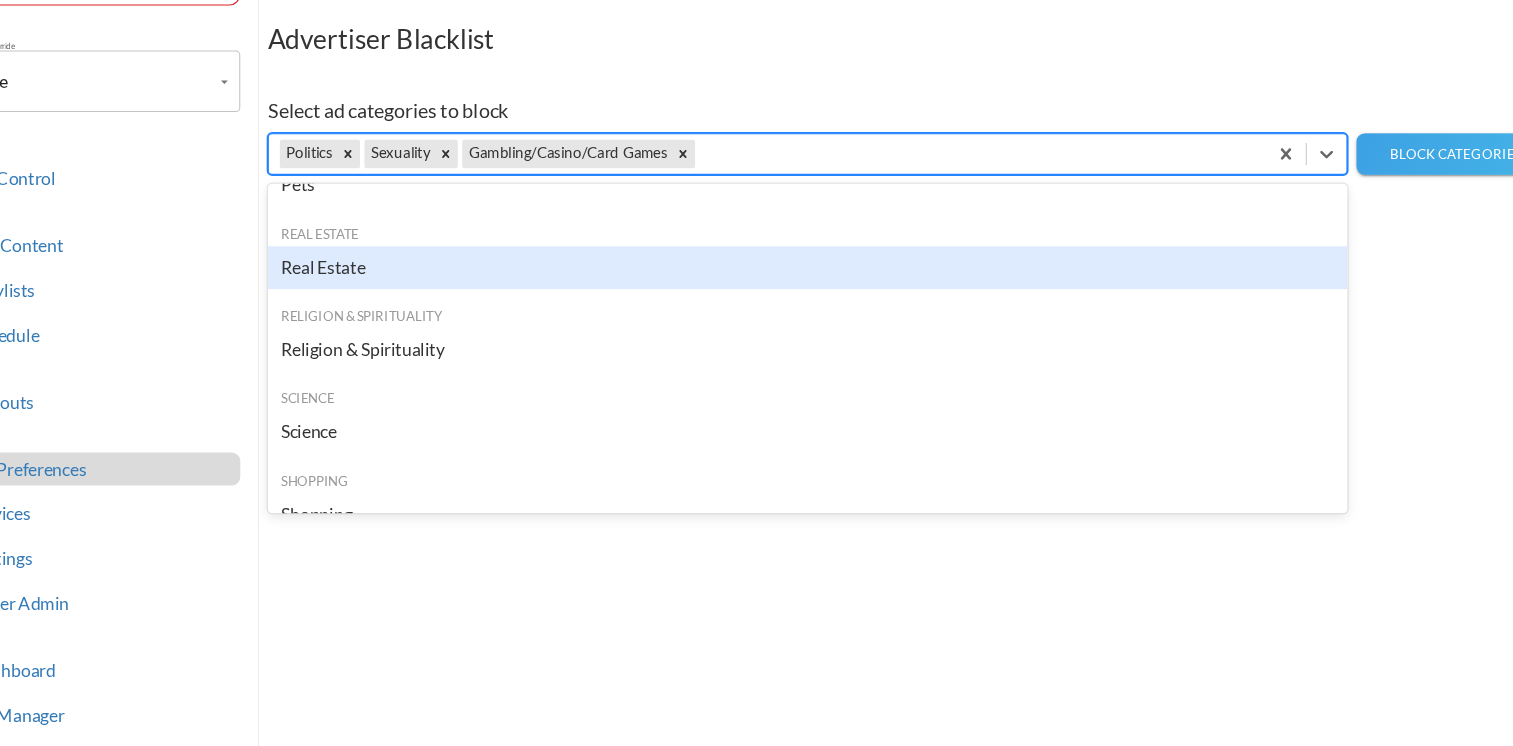 scroll, scrollTop: 1764, scrollLeft: 0, axis: vertical 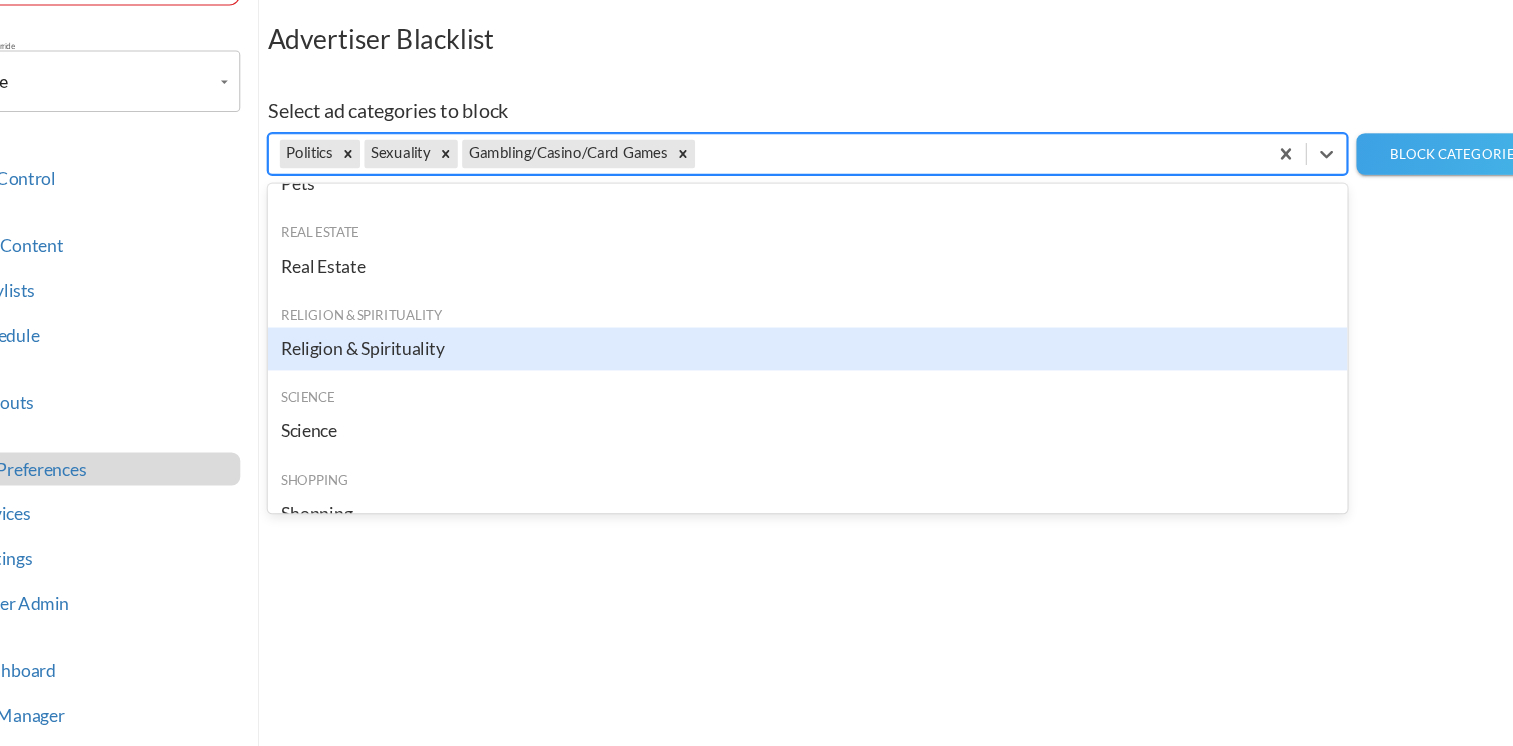 click on "Religion & Spirituality" at bounding box center (824, 360) 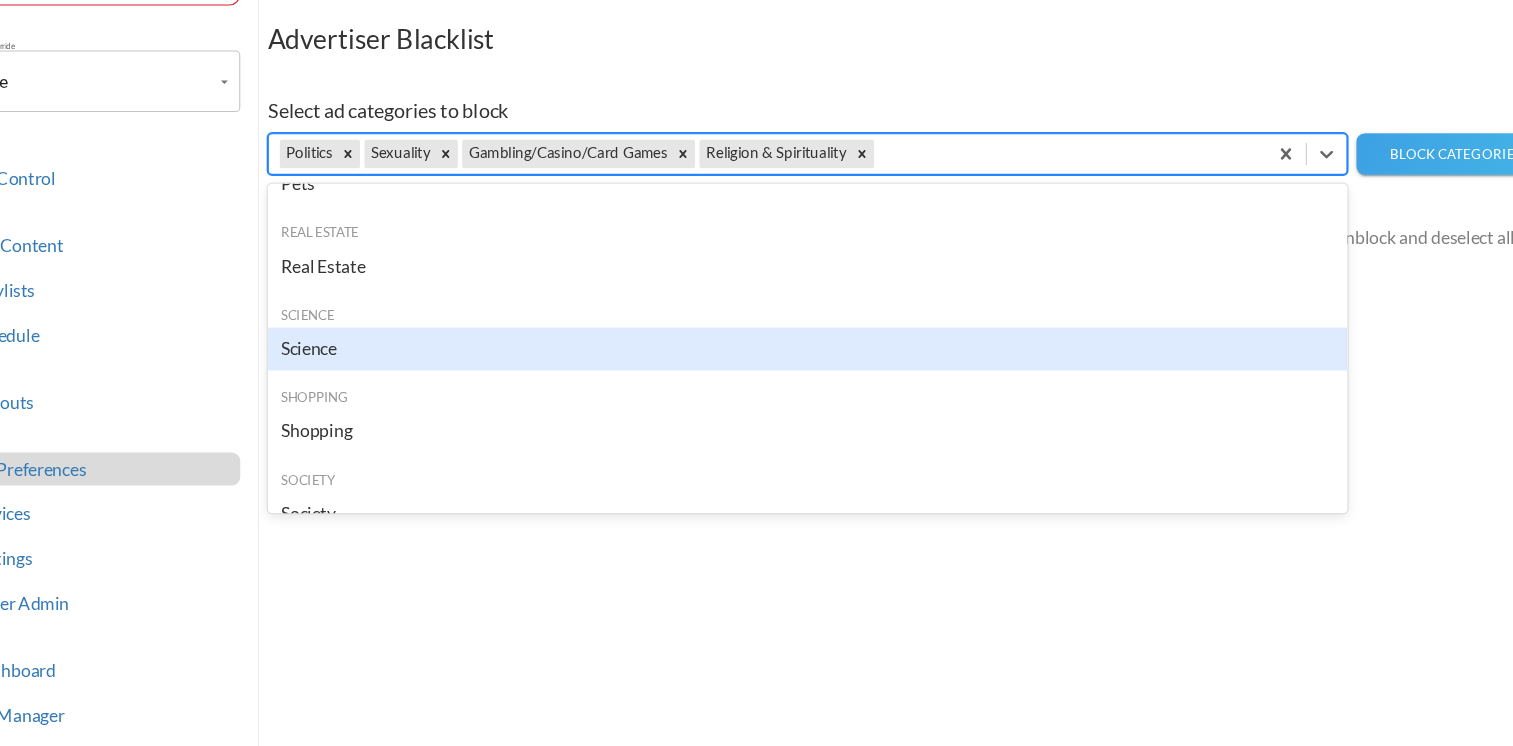 click on "Science" at bounding box center [824, 360] 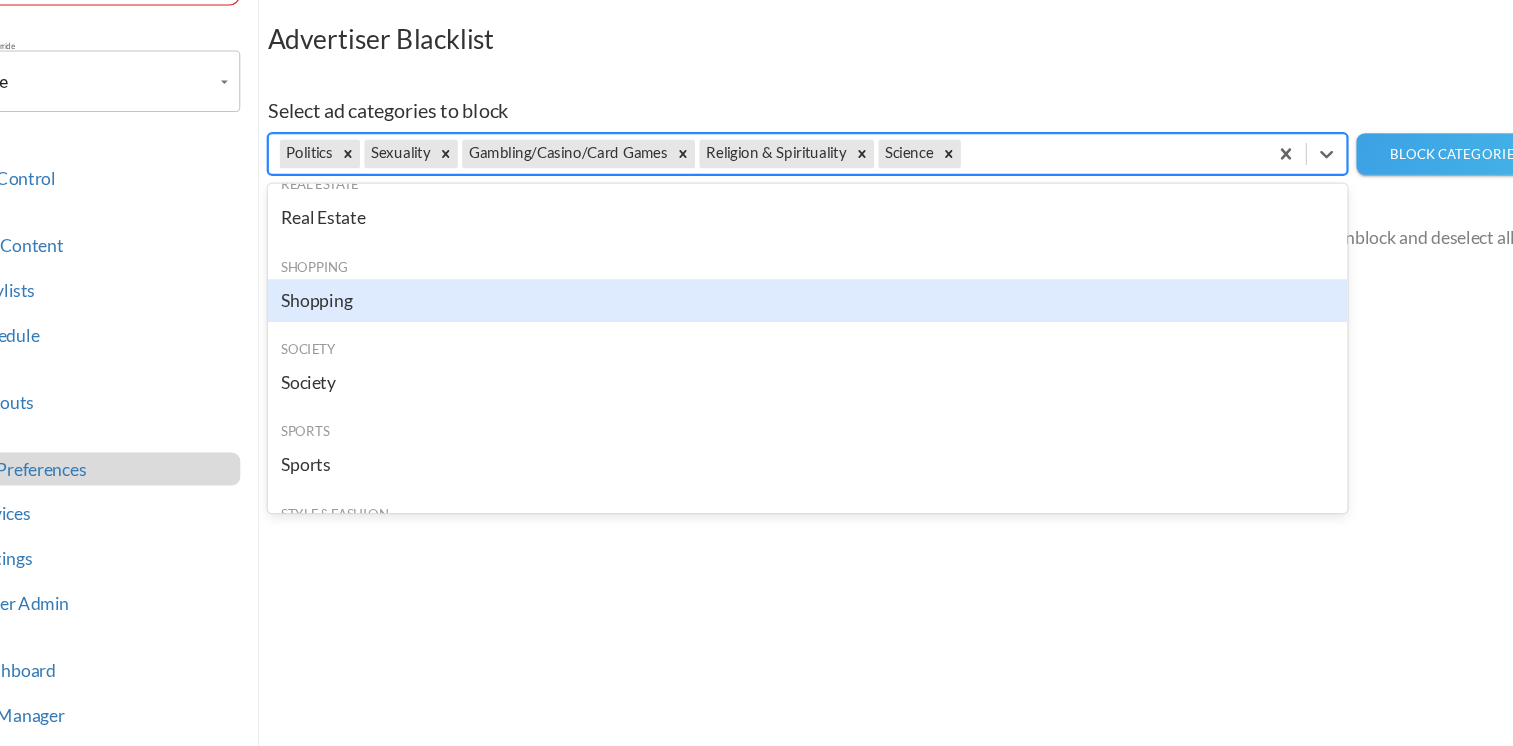 scroll, scrollTop: 1807, scrollLeft: 0, axis: vertical 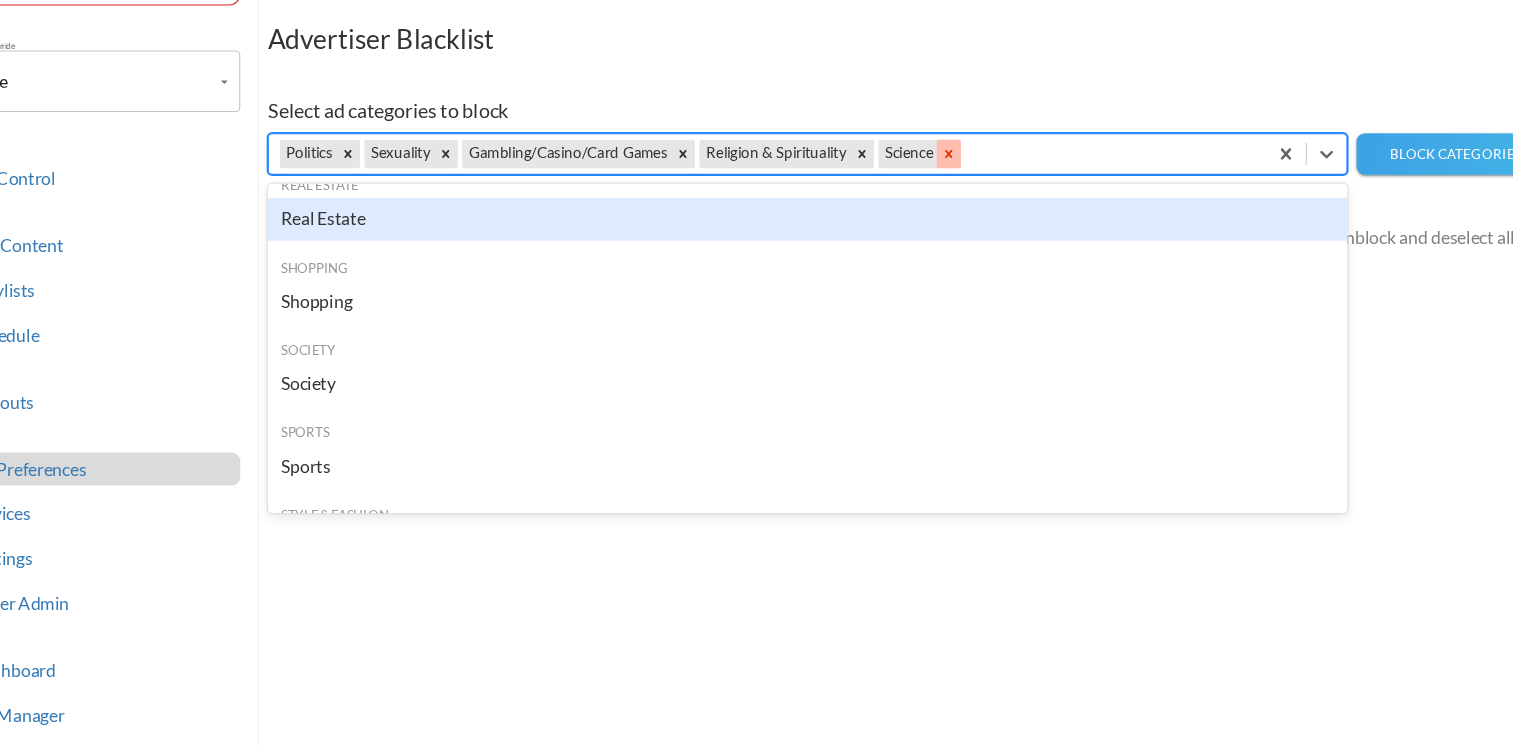 click at bounding box center [953, 183] 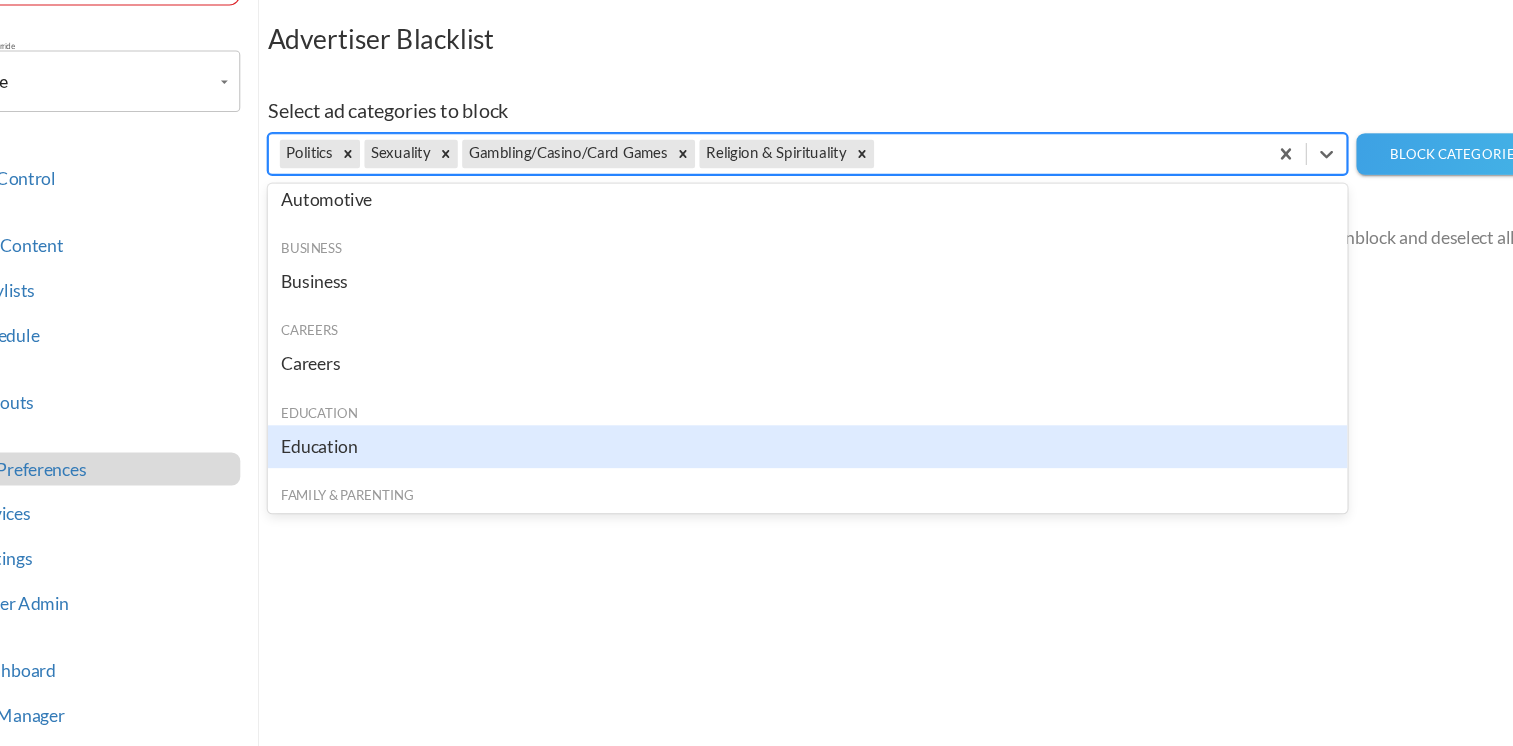 scroll, scrollTop: 999, scrollLeft: 0, axis: vertical 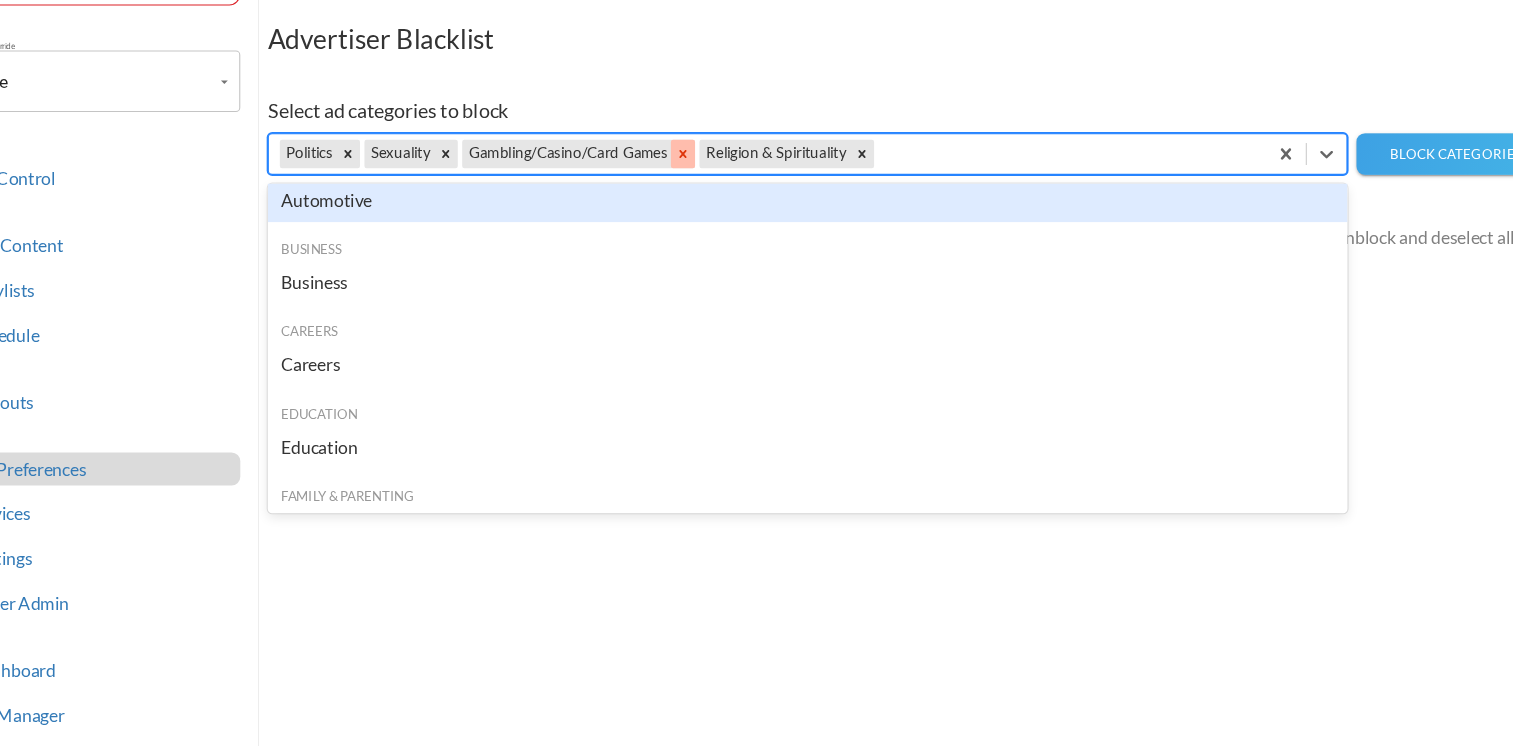 click at bounding box center (711, 183) 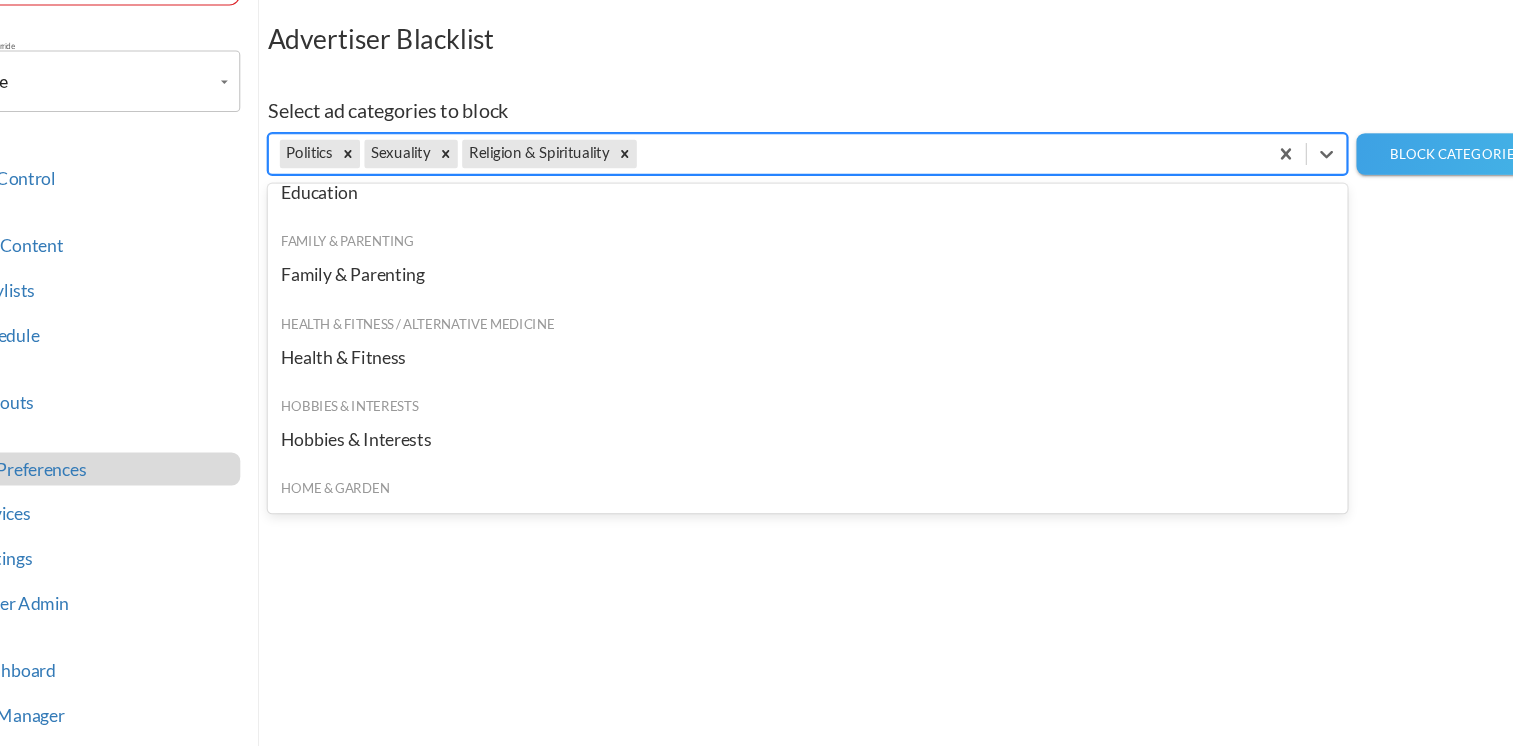 scroll, scrollTop: 1271, scrollLeft: 0, axis: vertical 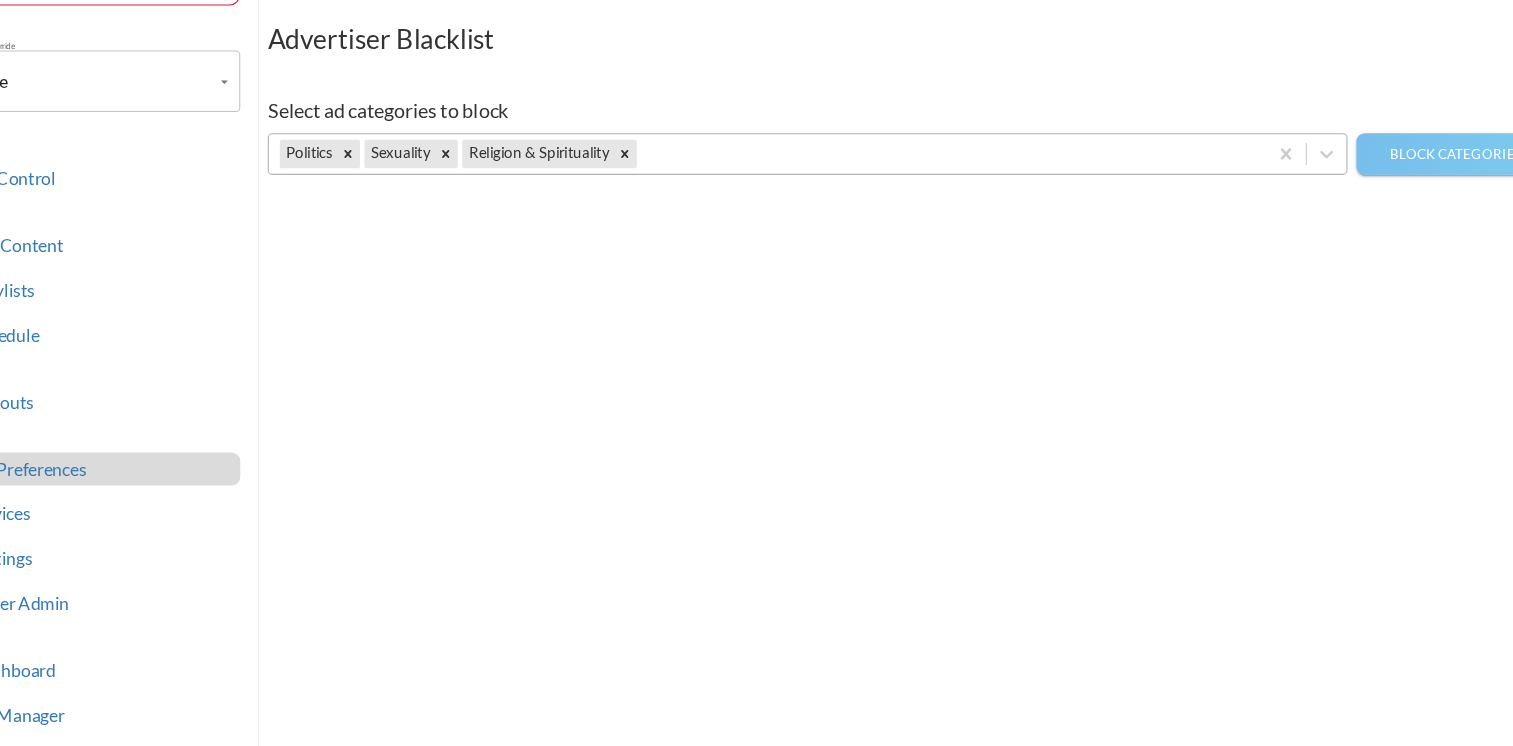 click on "Block Categories" at bounding box center (1414, 183) 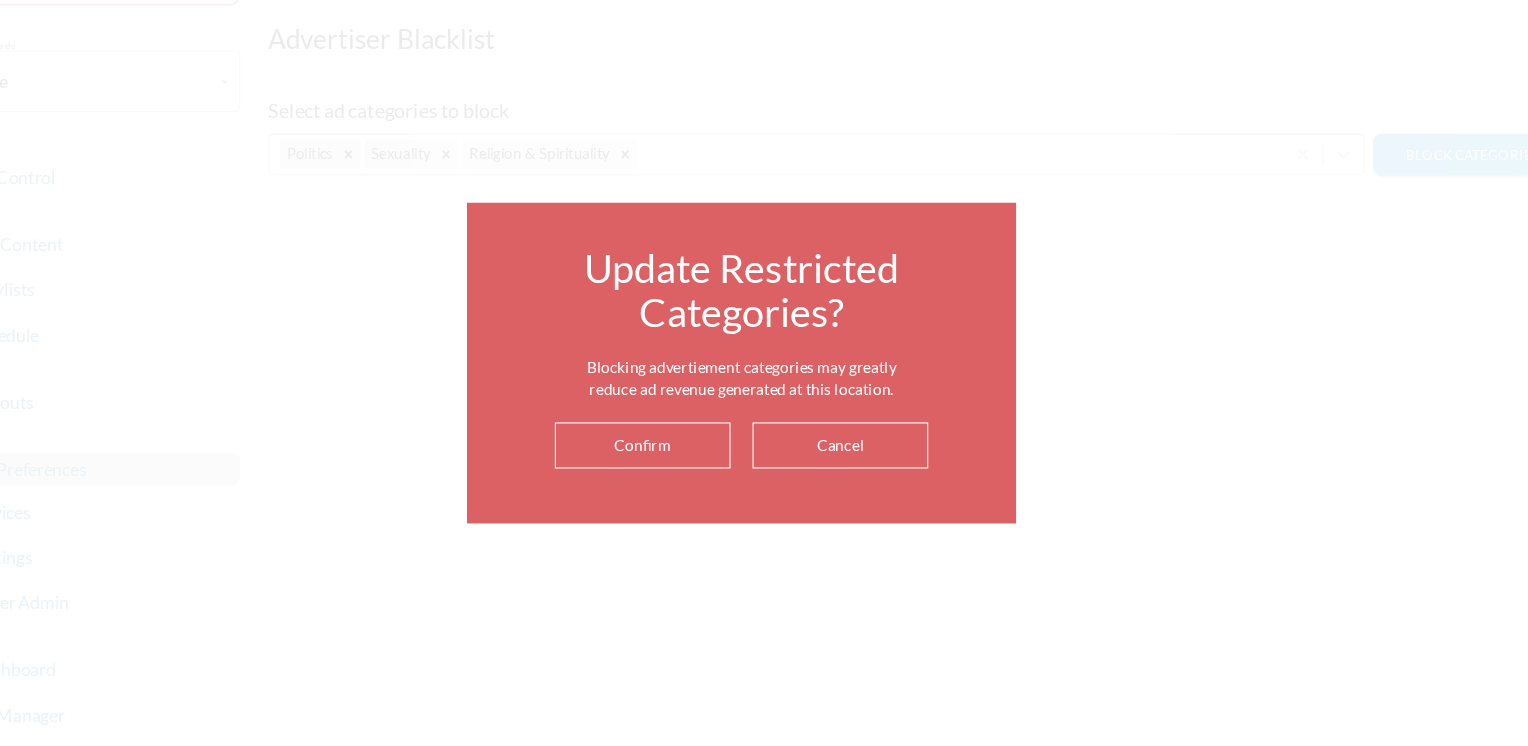 click on "Confirm" at bounding box center [674, 448] 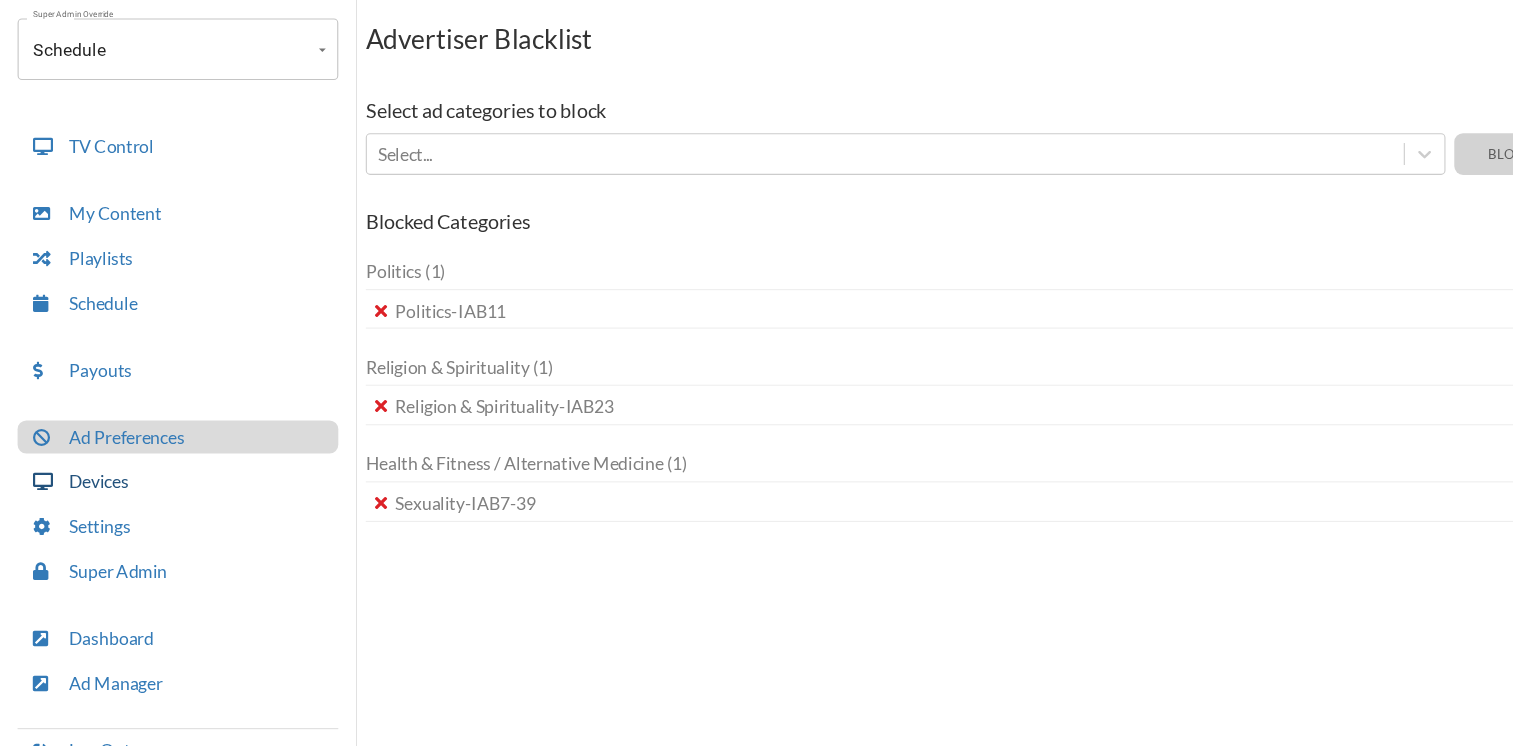 scroll, scrollTop: 179, scrollLeft: 0, axis: vertical 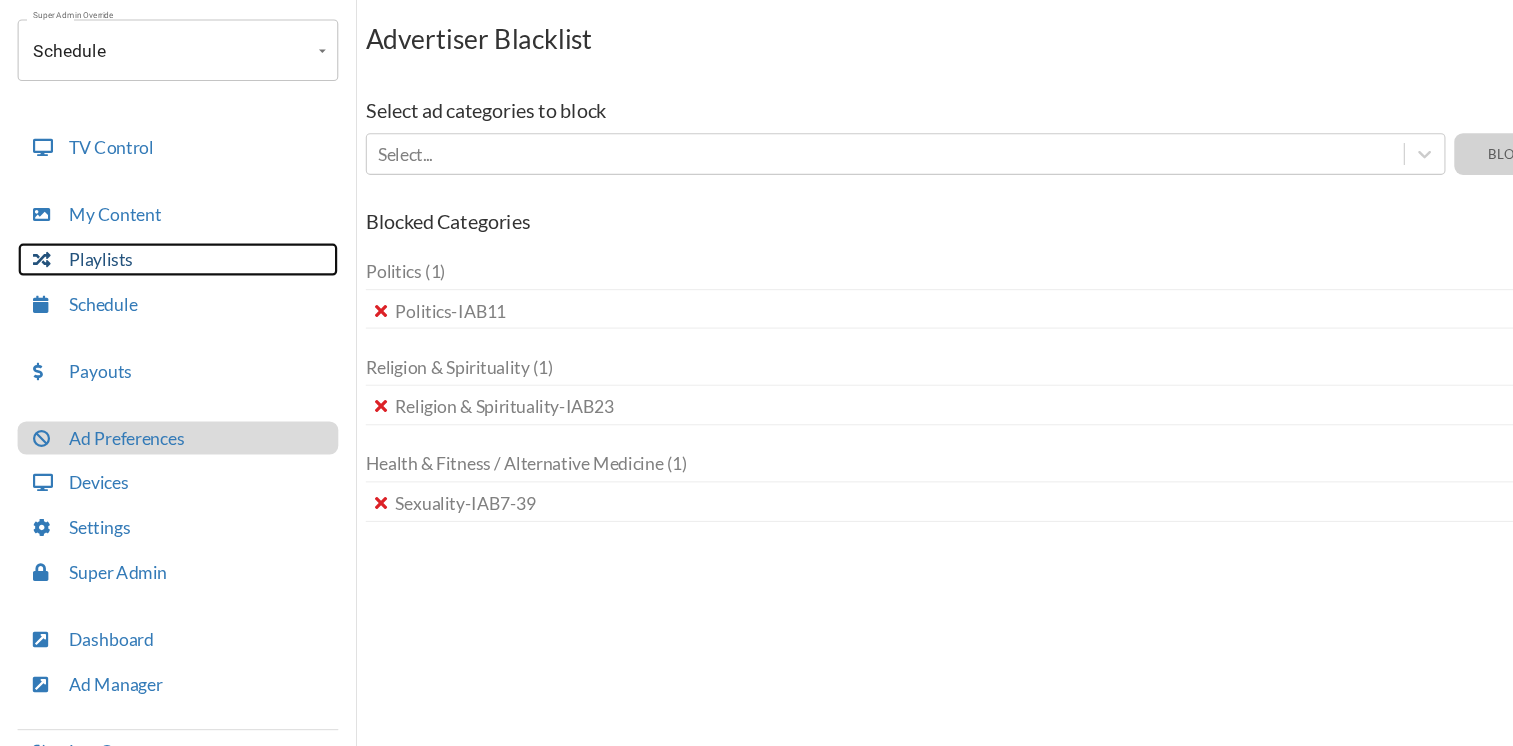 click on "Playlists" at bounding box center (162, 278) 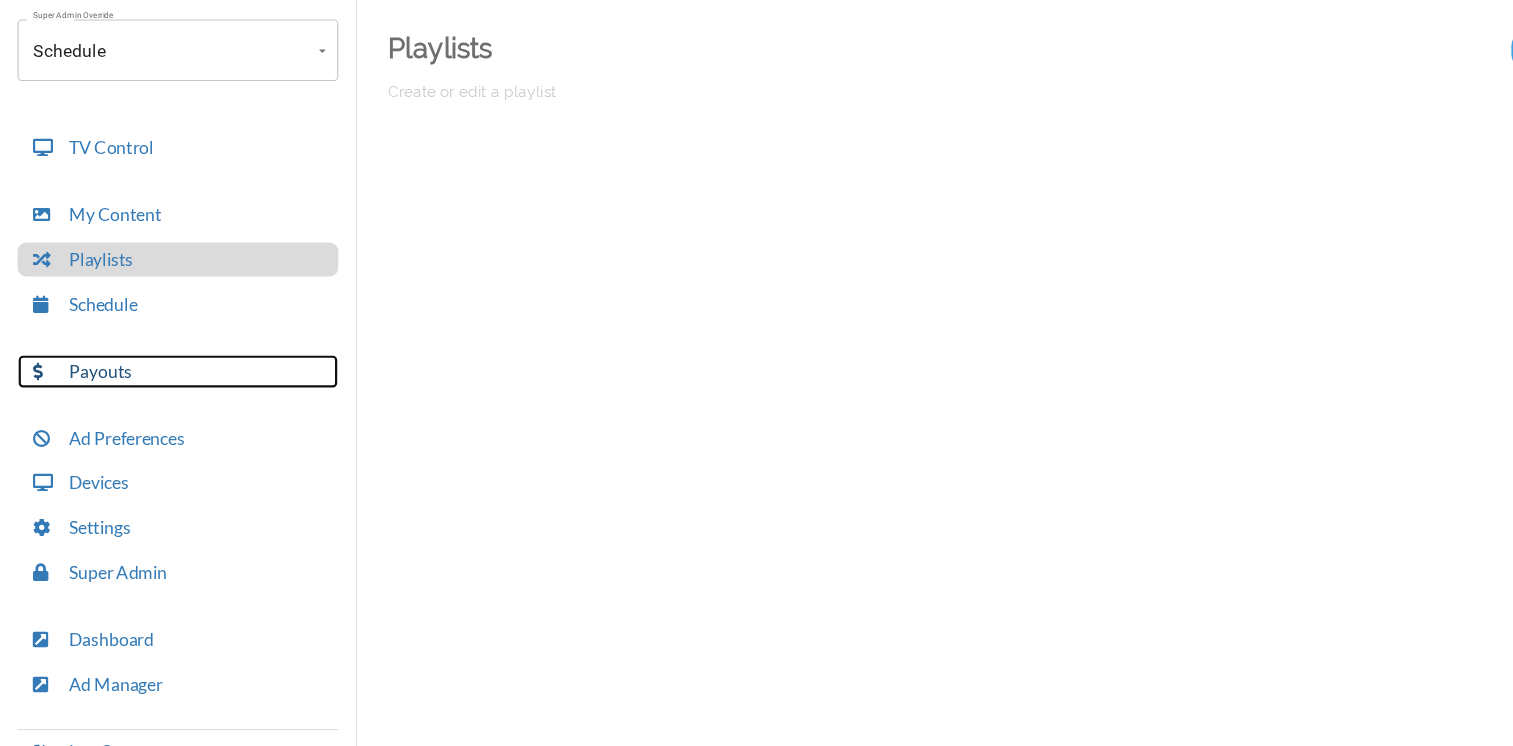 click on "Payouts" at bounding box center [162, 380] 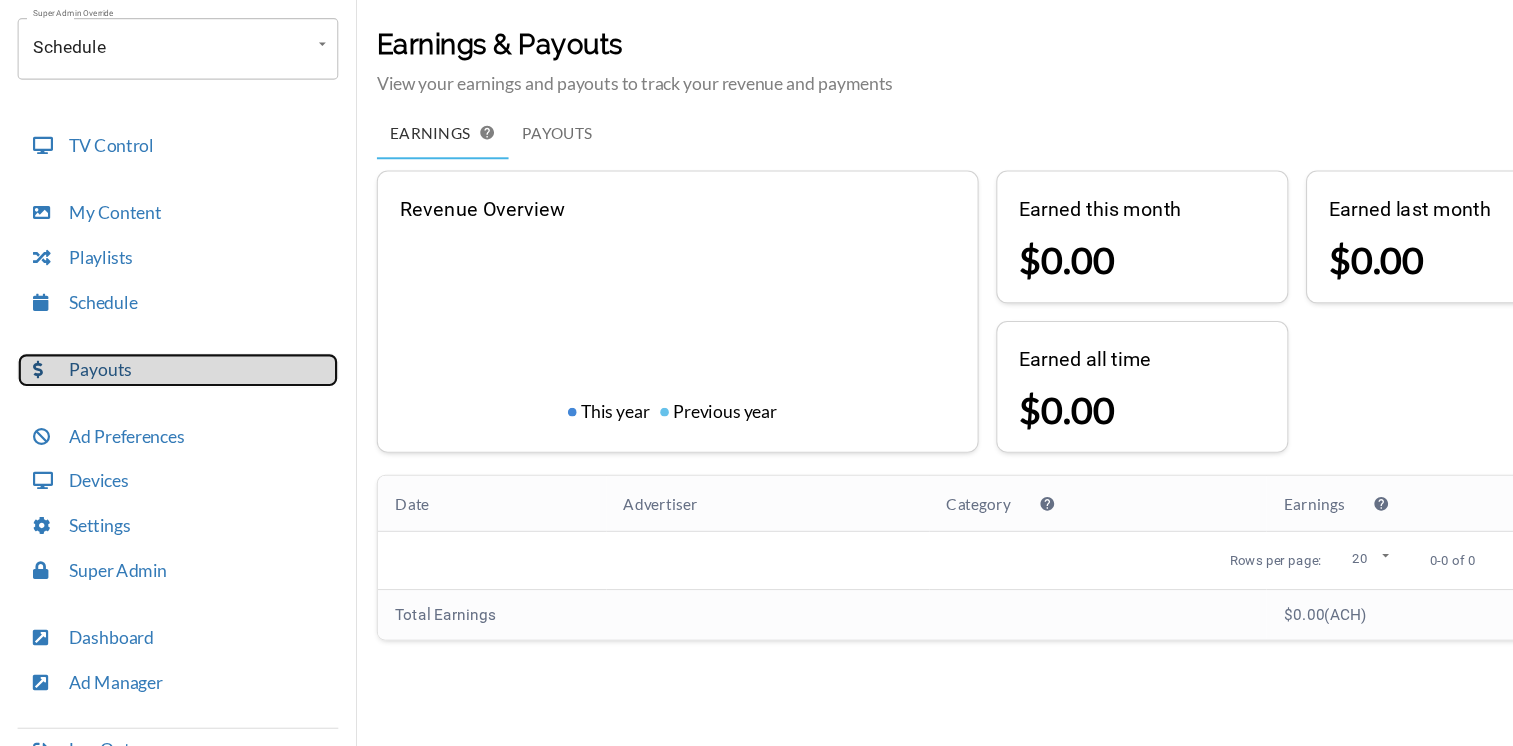 scroll, scrollTop: 175, scrollLeft: 0, axis: vertical 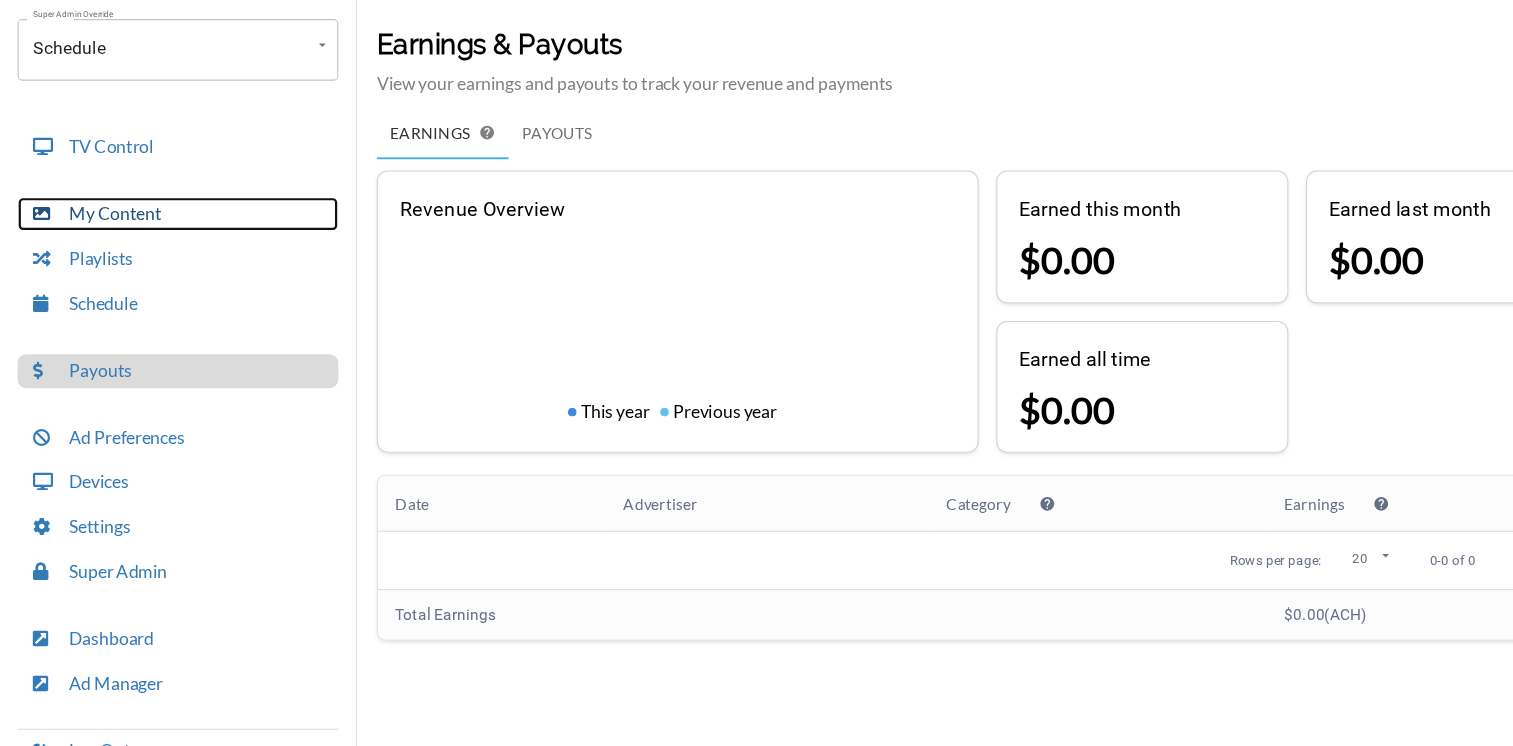 click on "My Content" at bounding box center (162, 237) 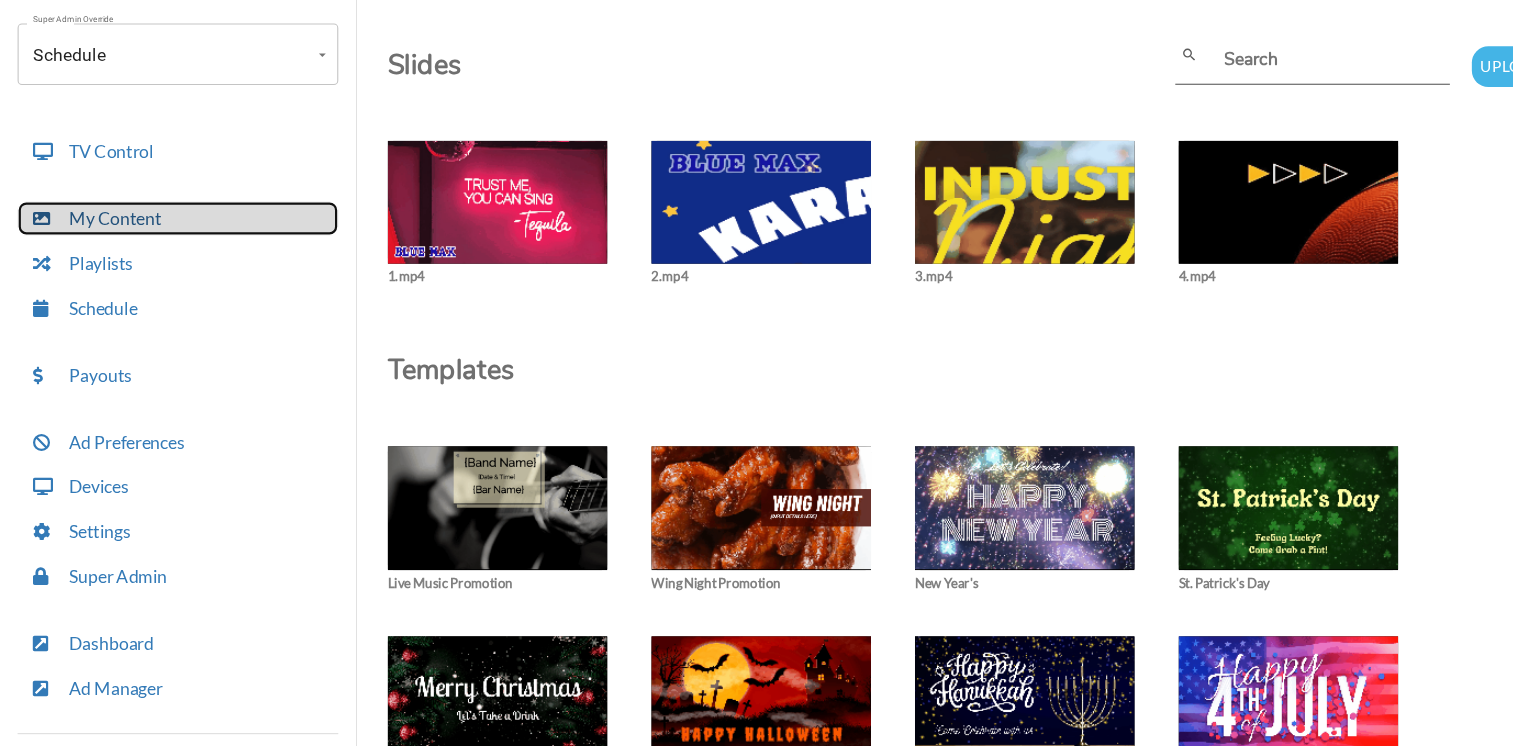 scroll, scrollTop: 179, scrollLeft: 0, axis: vertical 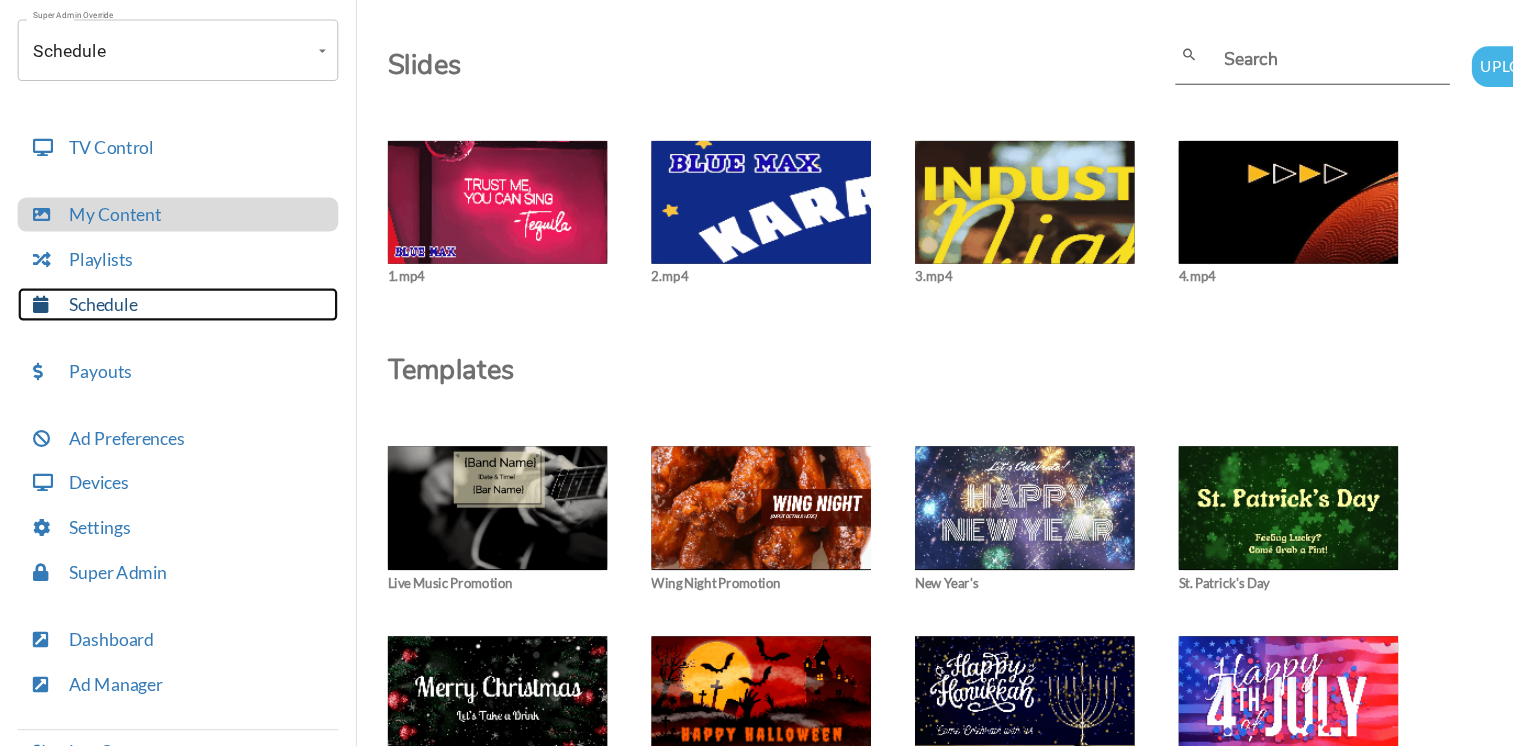 click on "Schedule" at bounding box center (162, 319) 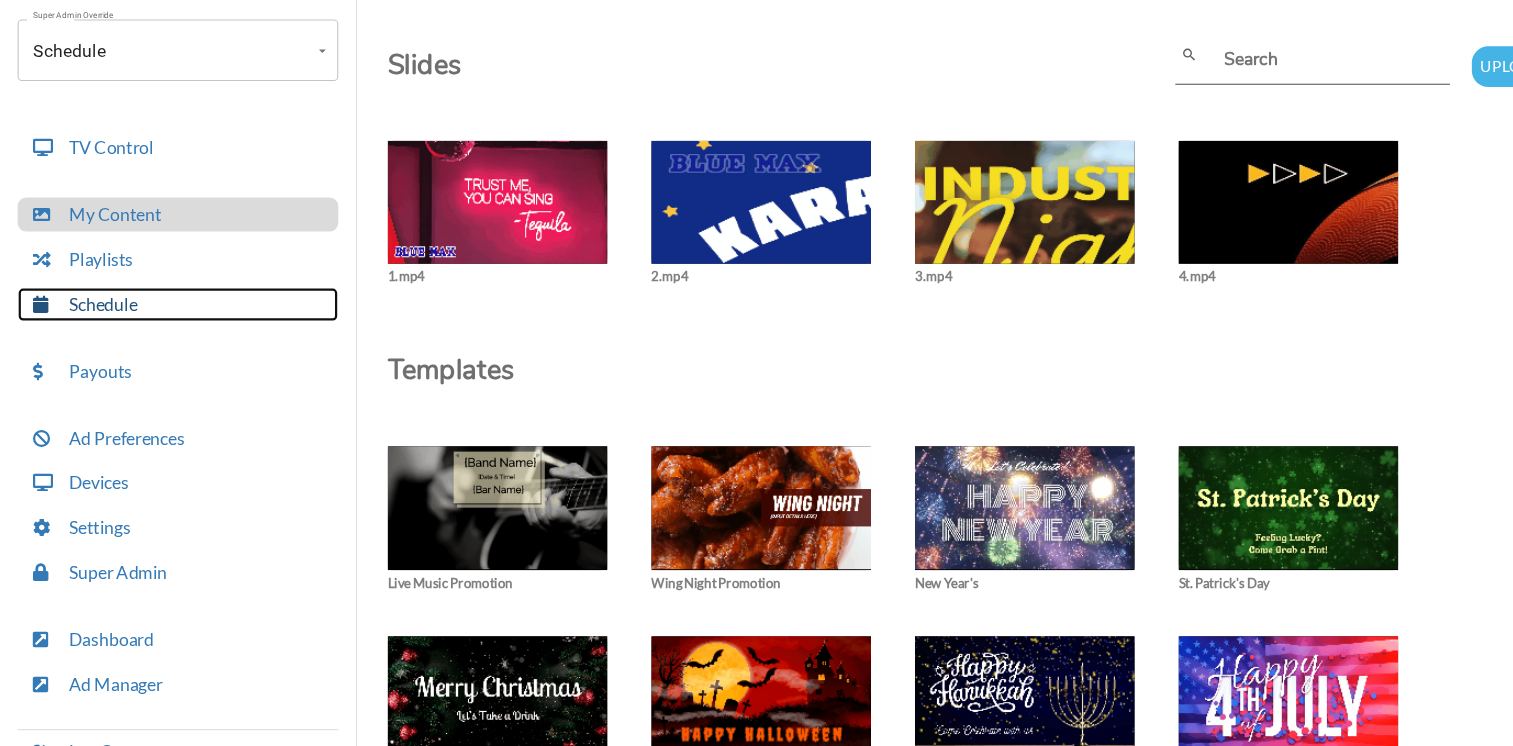 scroll, scrollTop: 175, scrollLeft: 0, axis: vertical 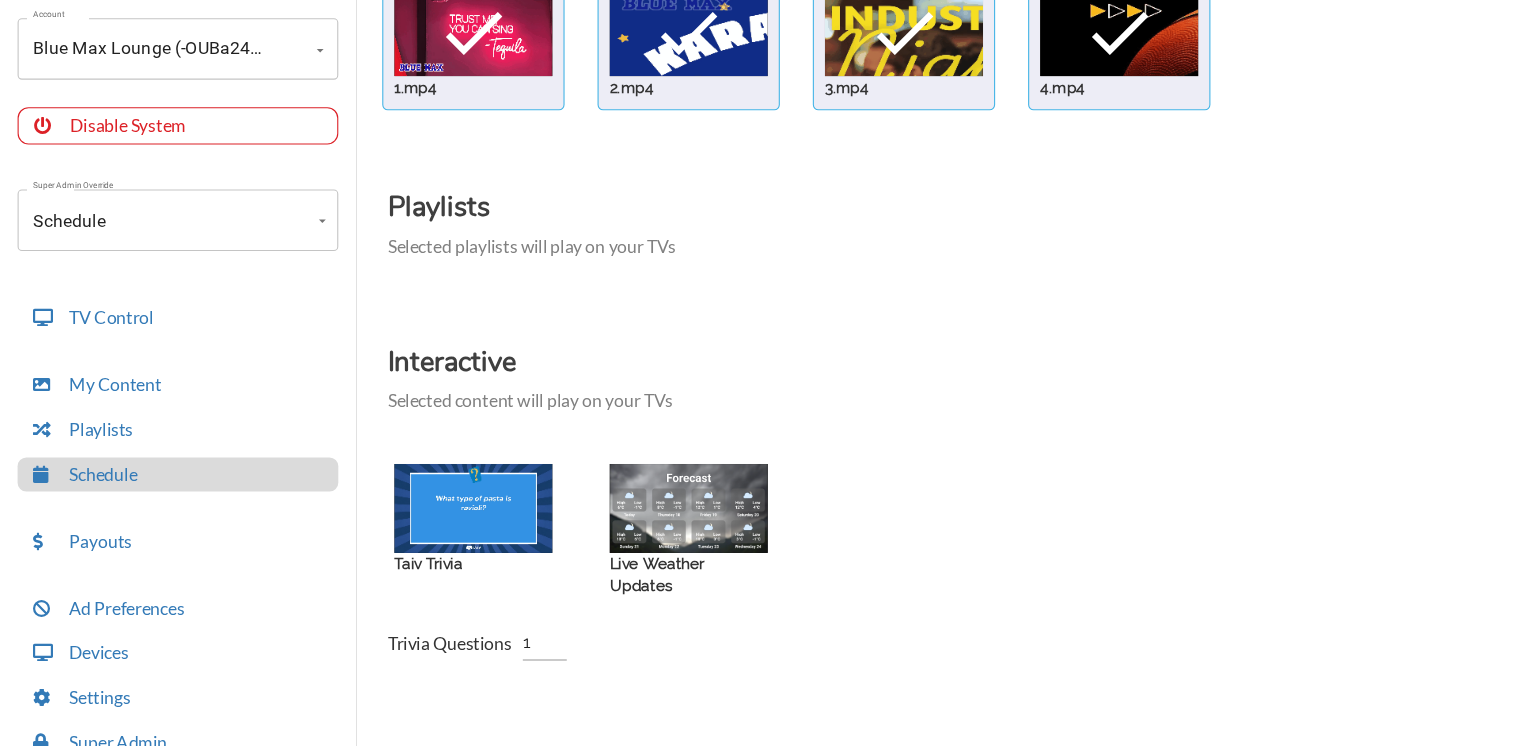 click at bounding box center (431, 95) 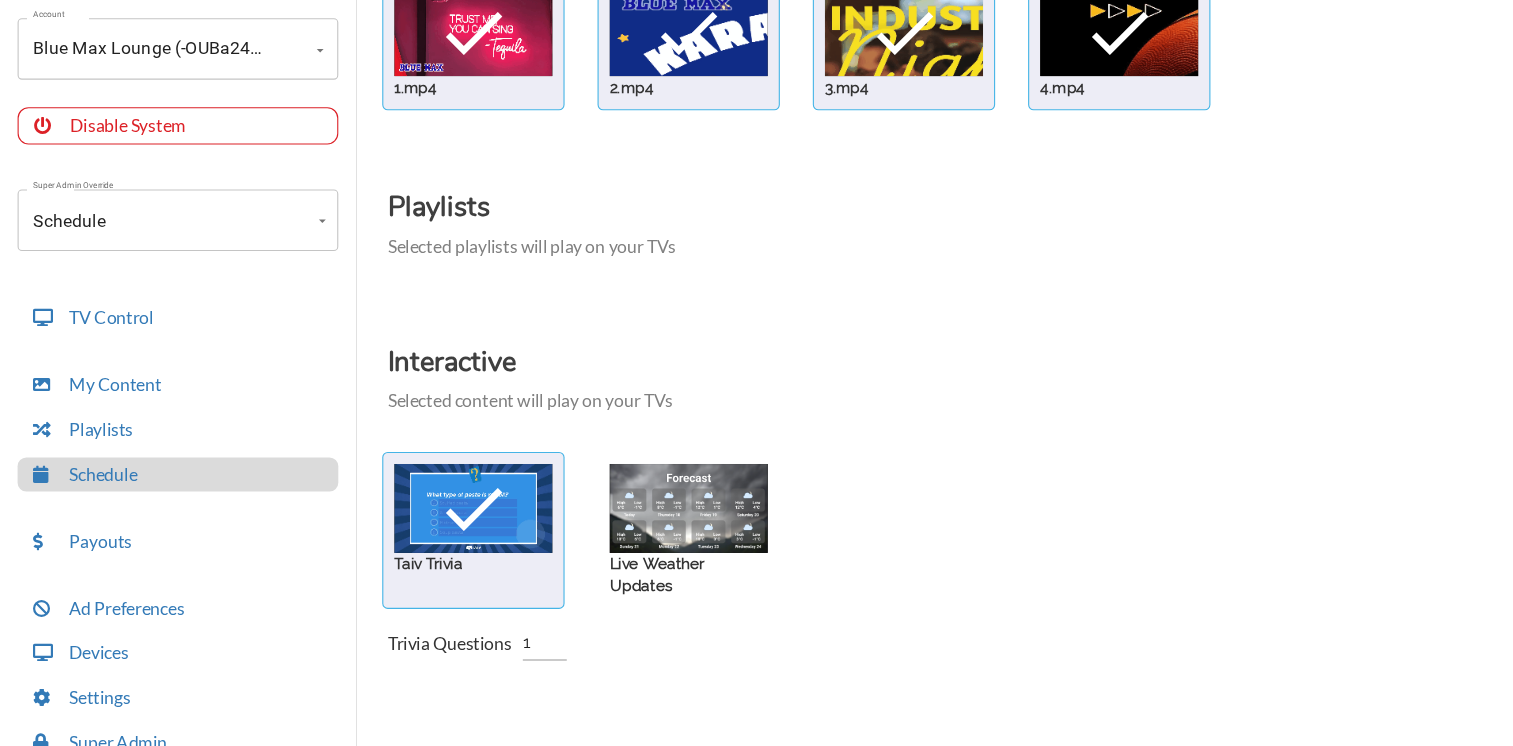click at bounding box center [431, 95] 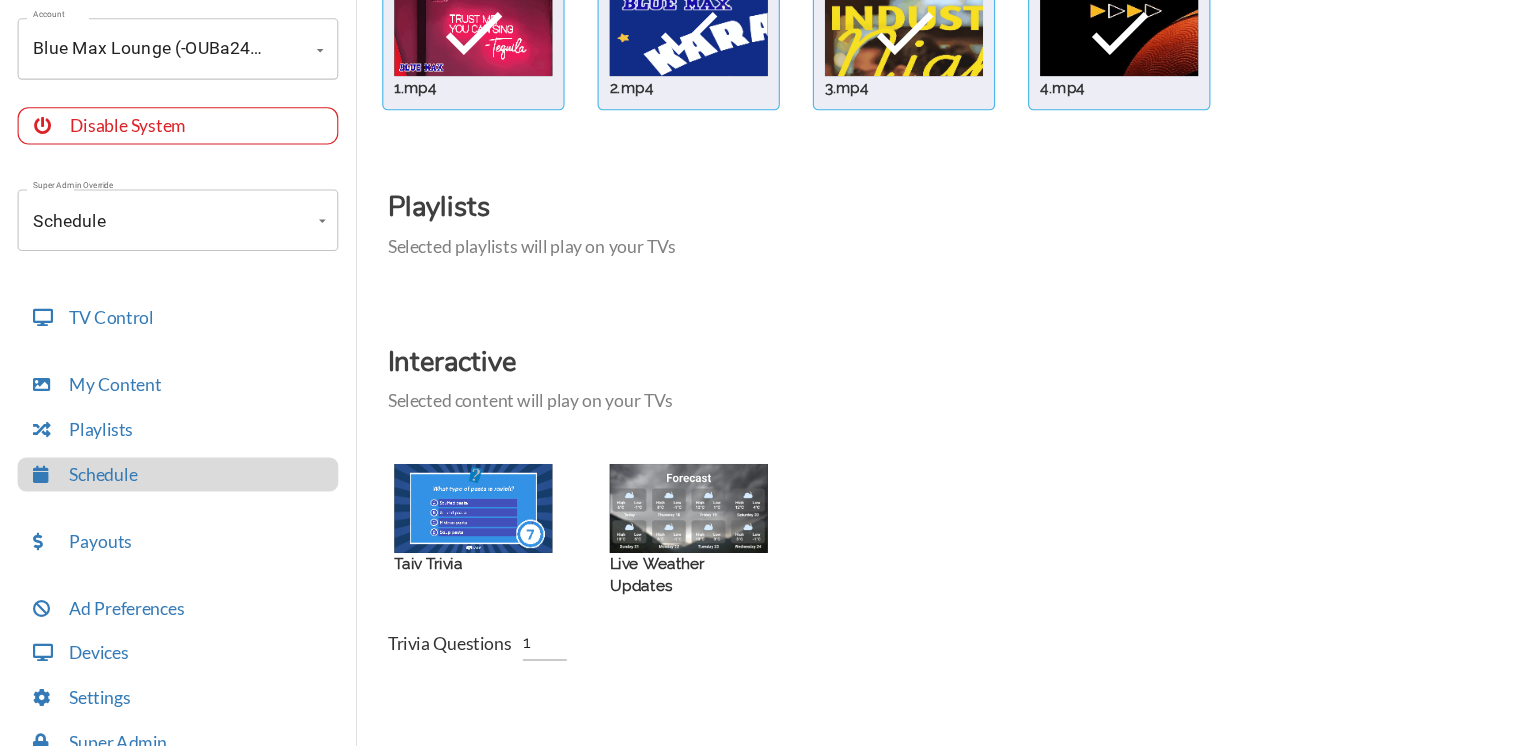 click at bounding box center (431, 95) 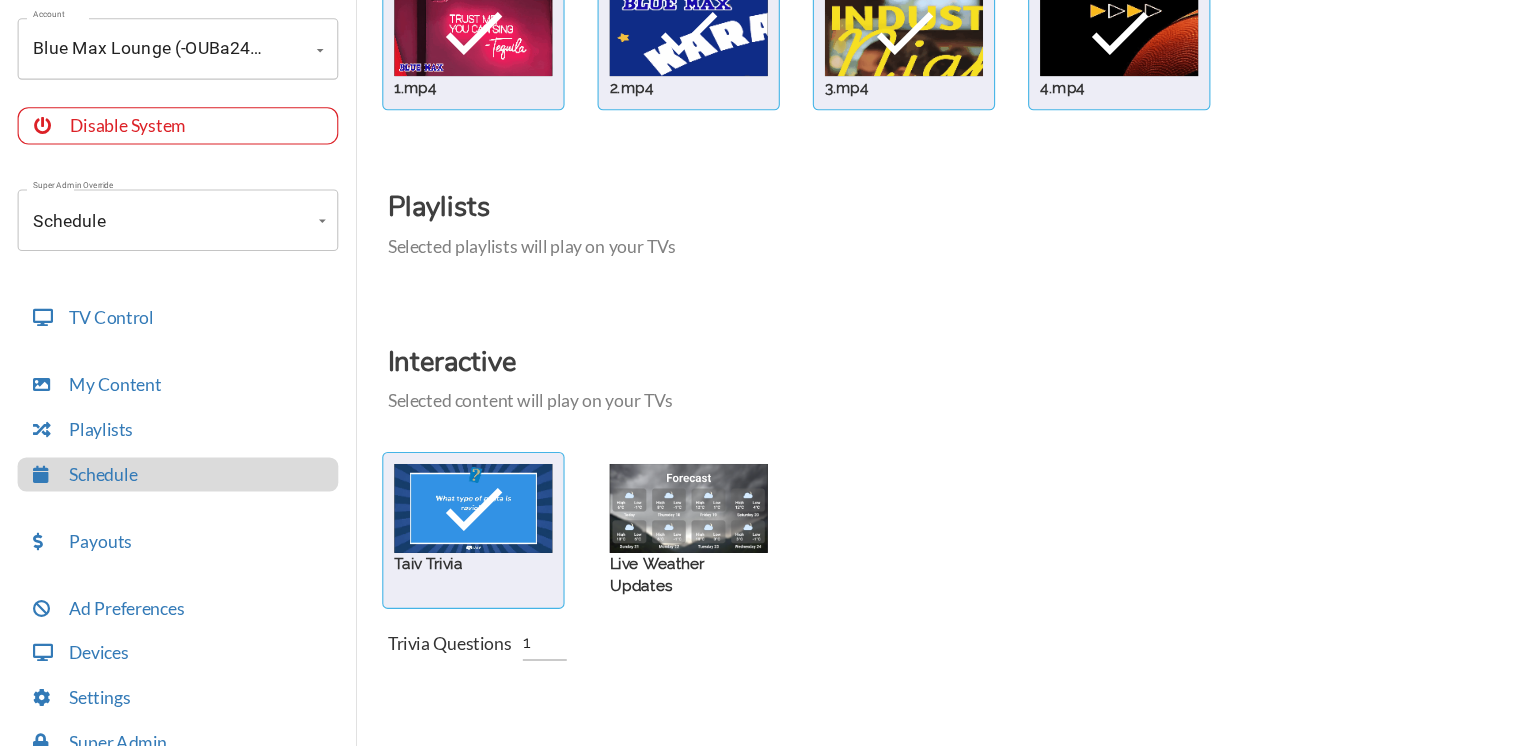 click at bounding box center (431, 95) 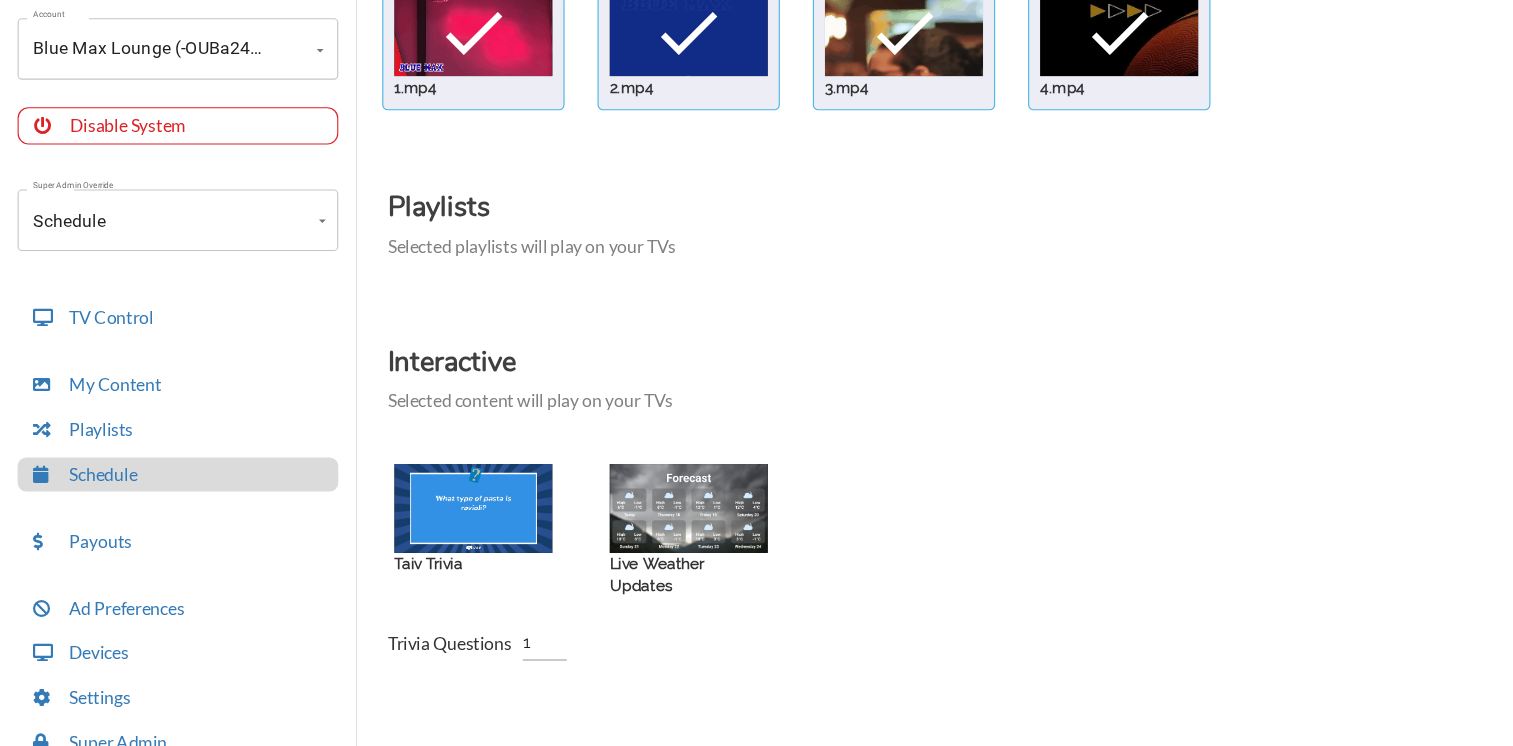 click at bounding box center [431, 95] 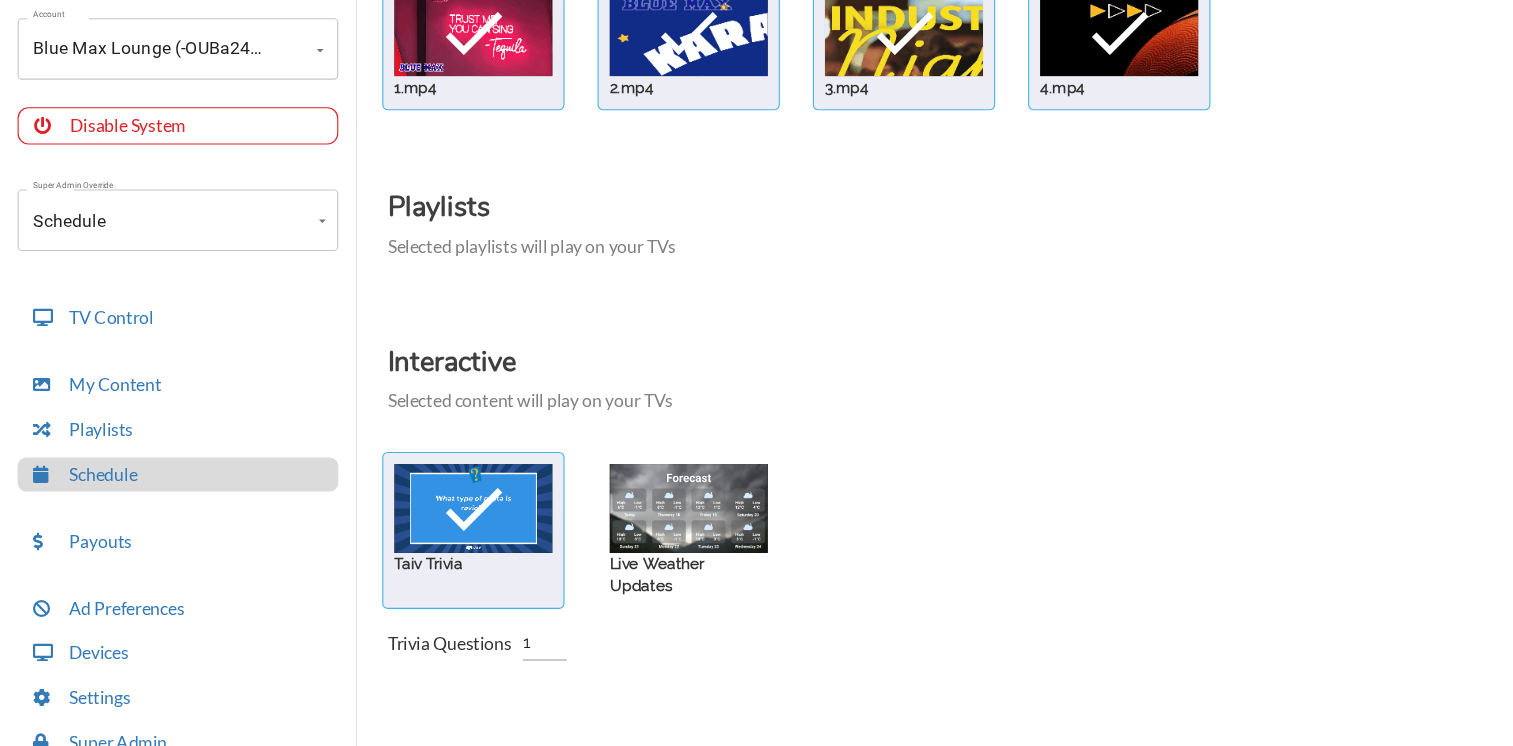 click at bounding box center (431, 95) 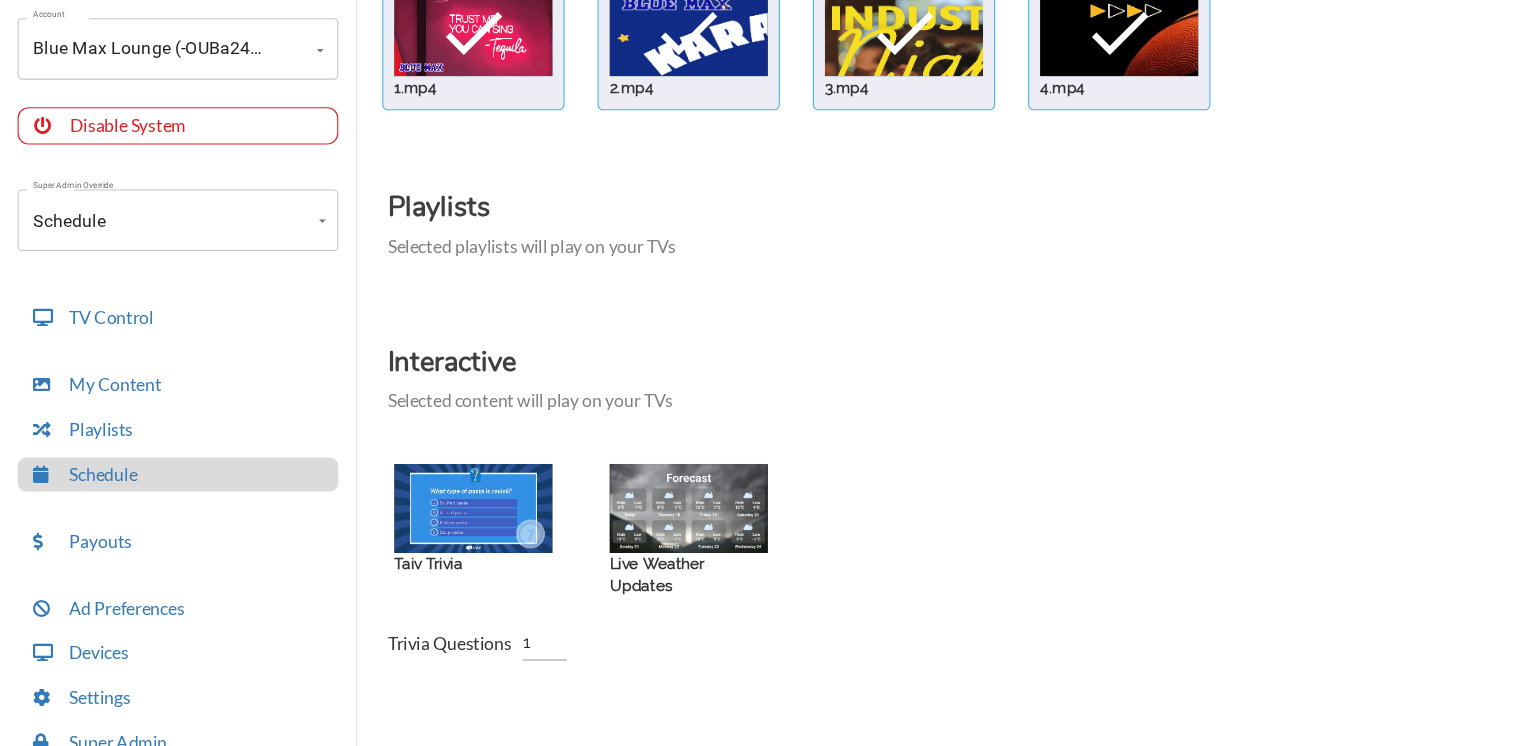 click at bounding box center [431, 95] 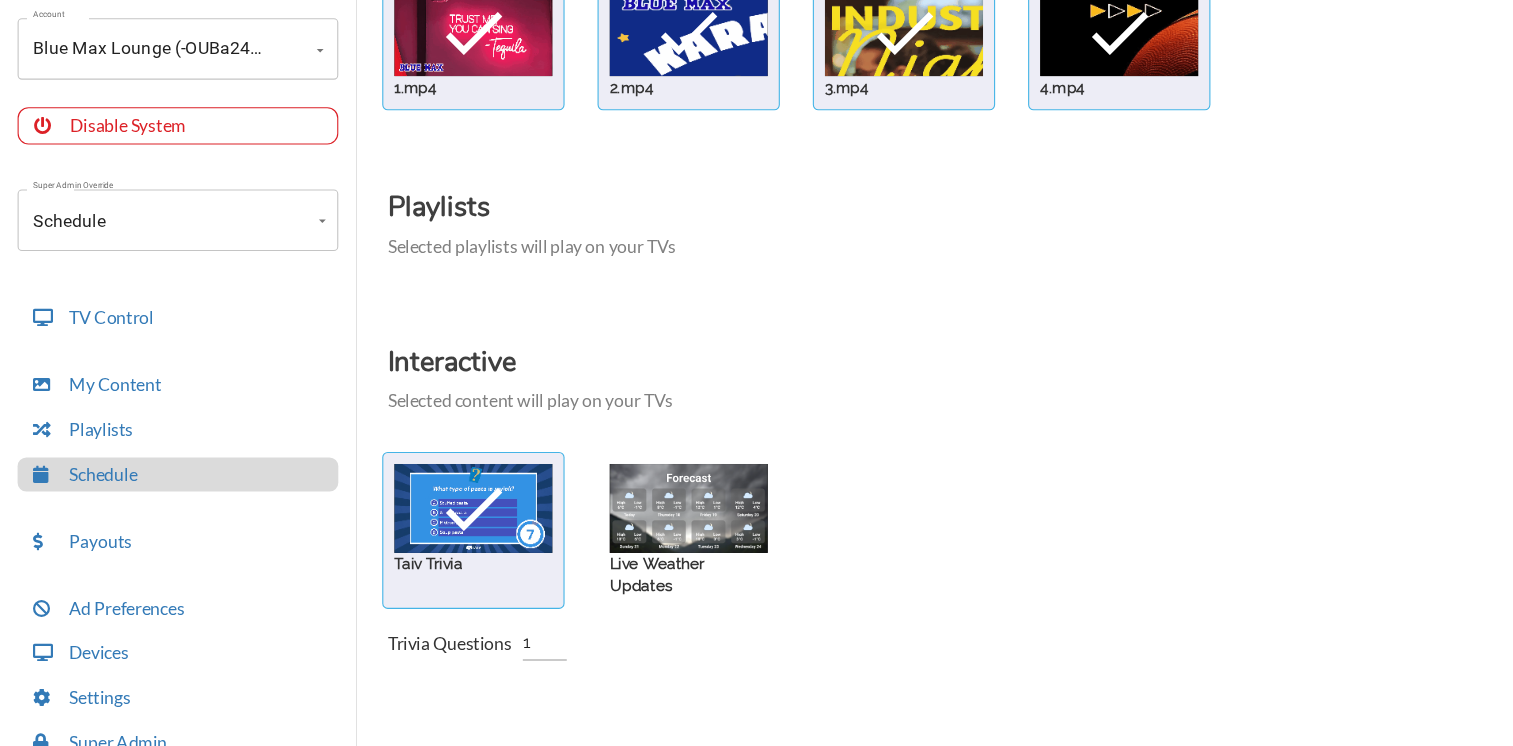 click at bounding box center [431, 95] 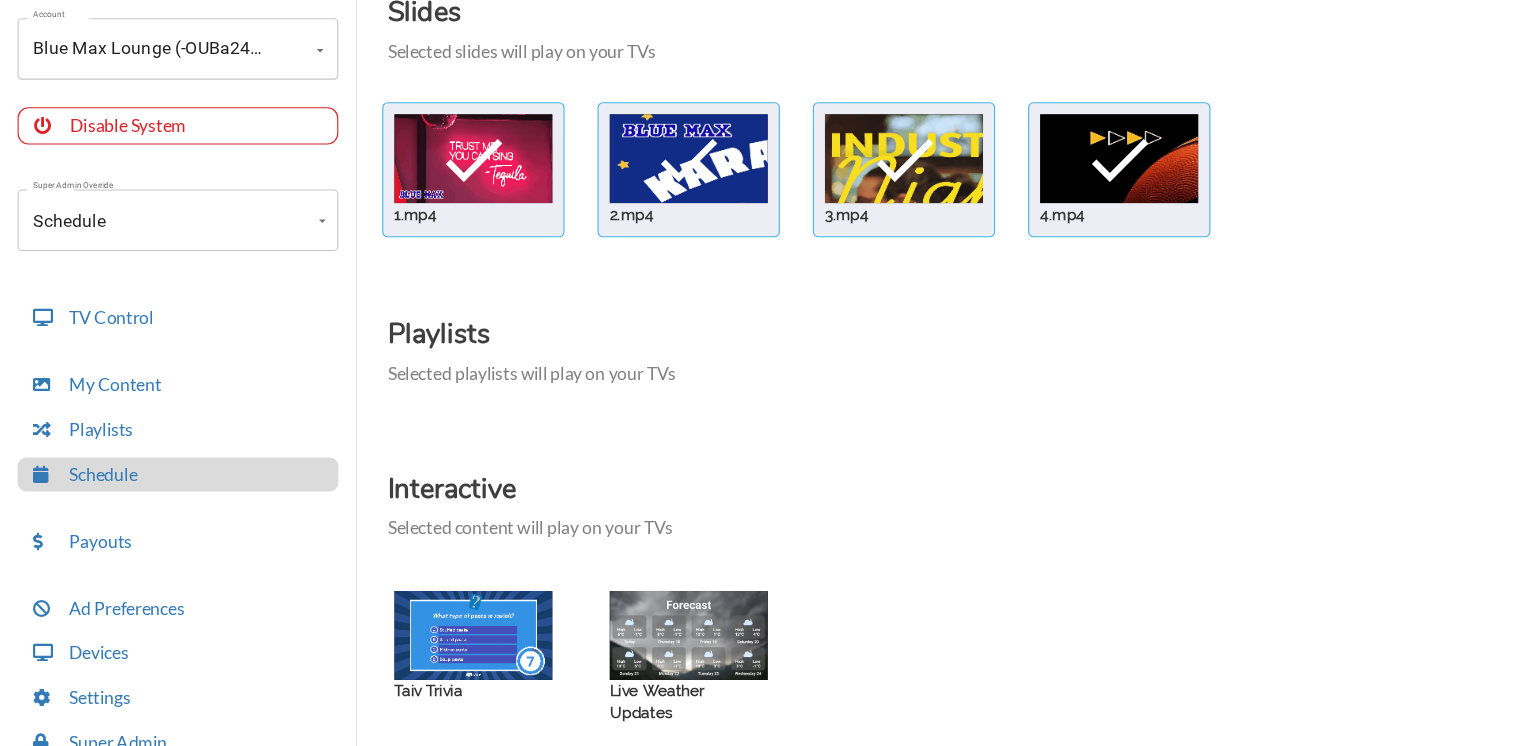 scroll, scrollTop: 47, scrollLeft: 0, axis: vertical 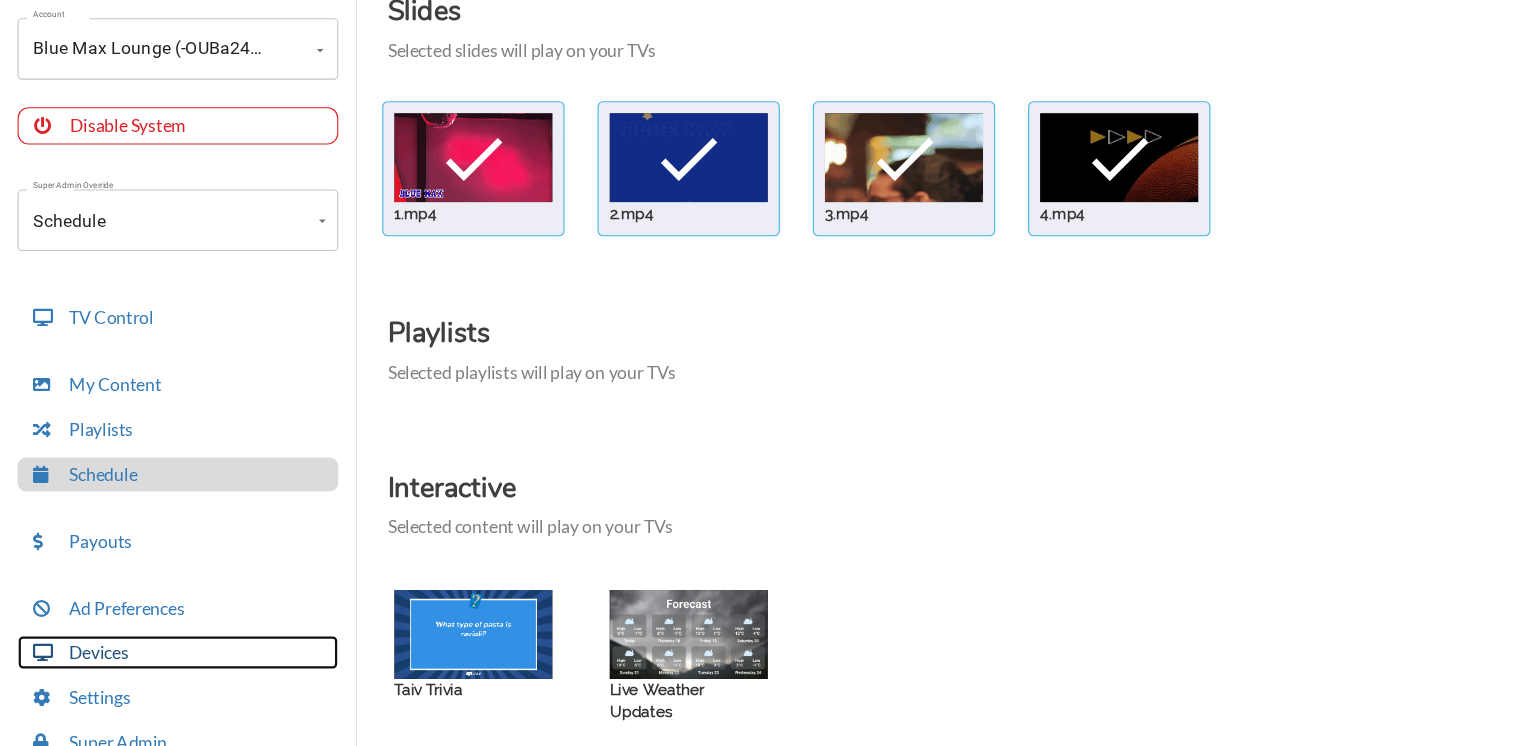 click on "Devices" at bounding box center [162, 660] 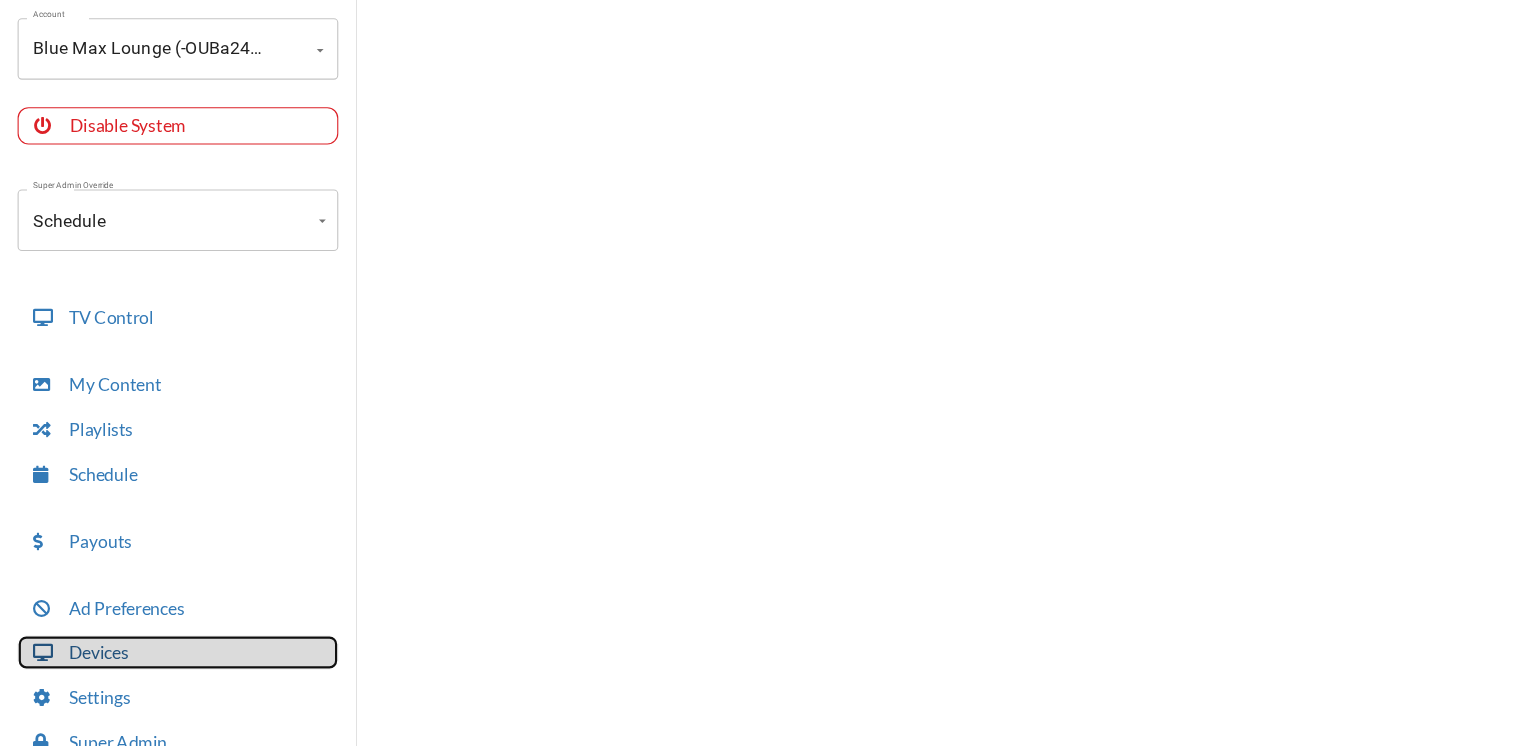 scroll, scrollTop: 0, scrollLeft: 0, axis: both 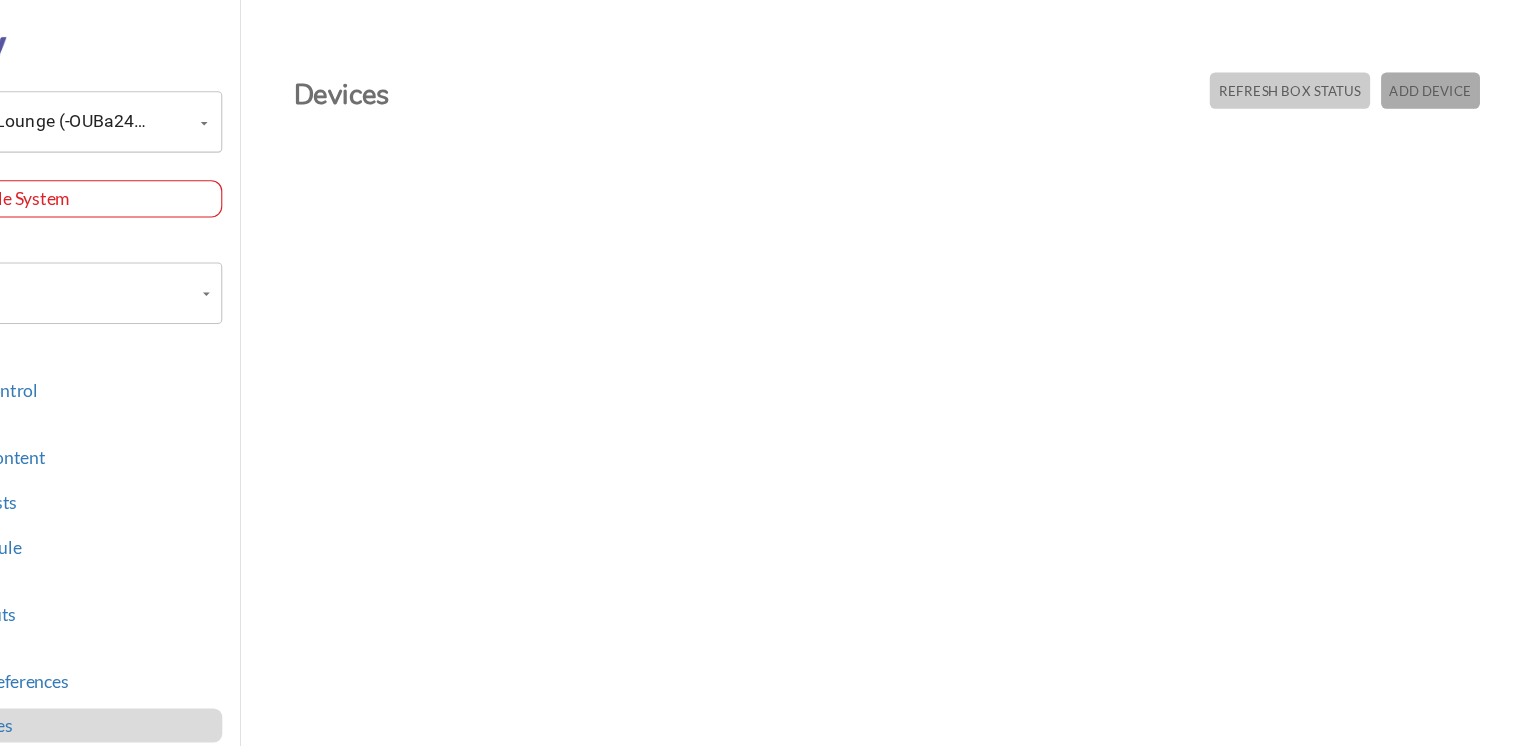 click on "Add Device" at bounding box center (1408, 82) 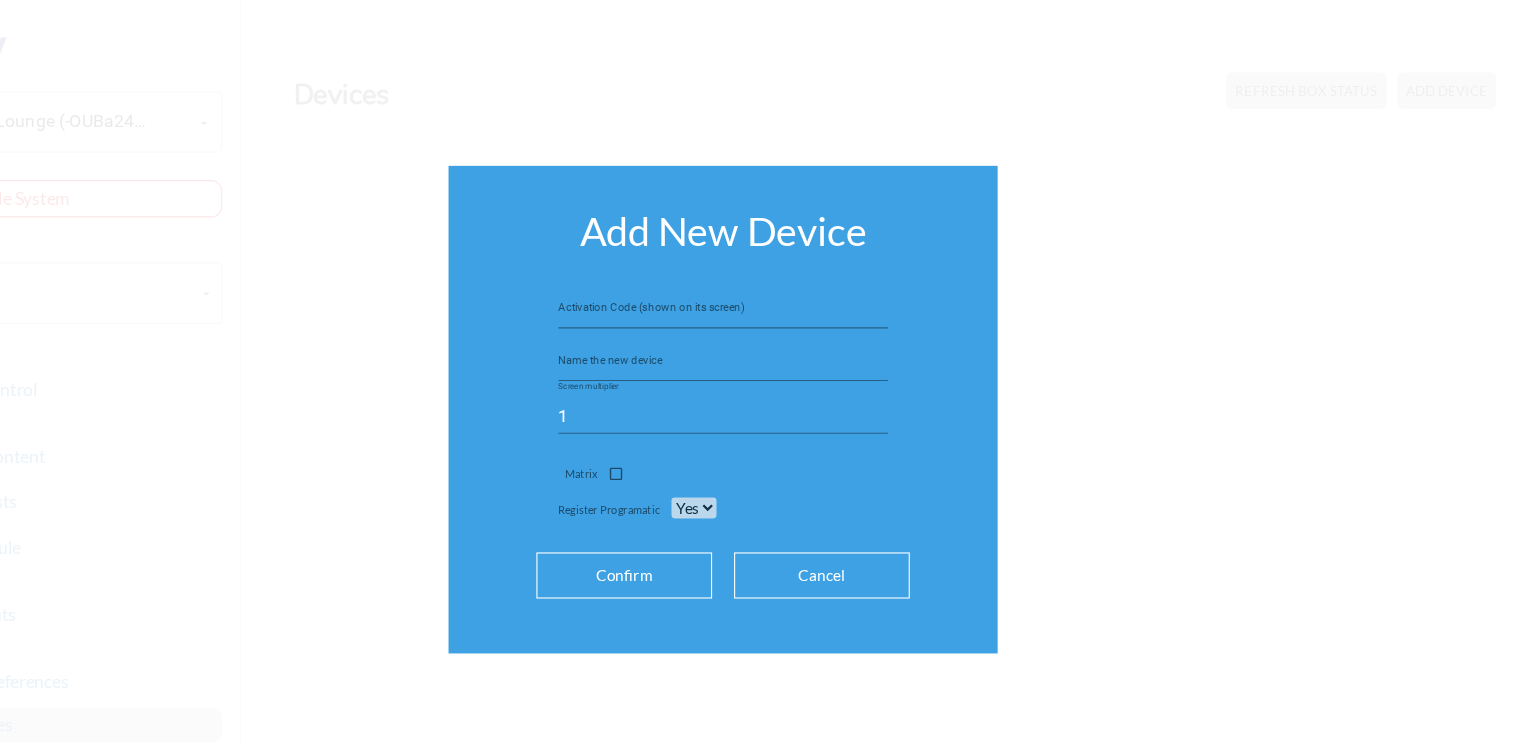 type 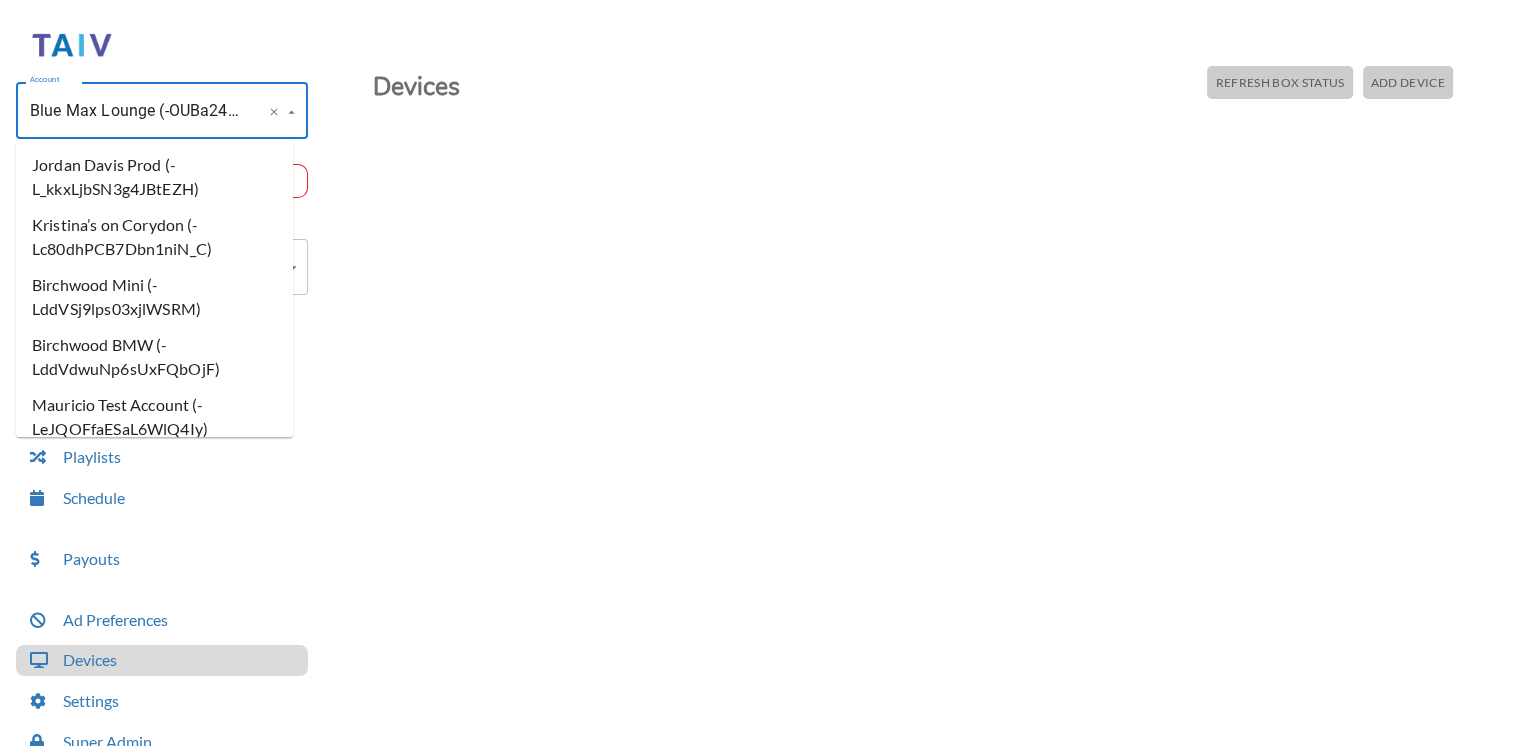 scroll, scrollTop: 216212, scrollLeft: 0, axis: vertical 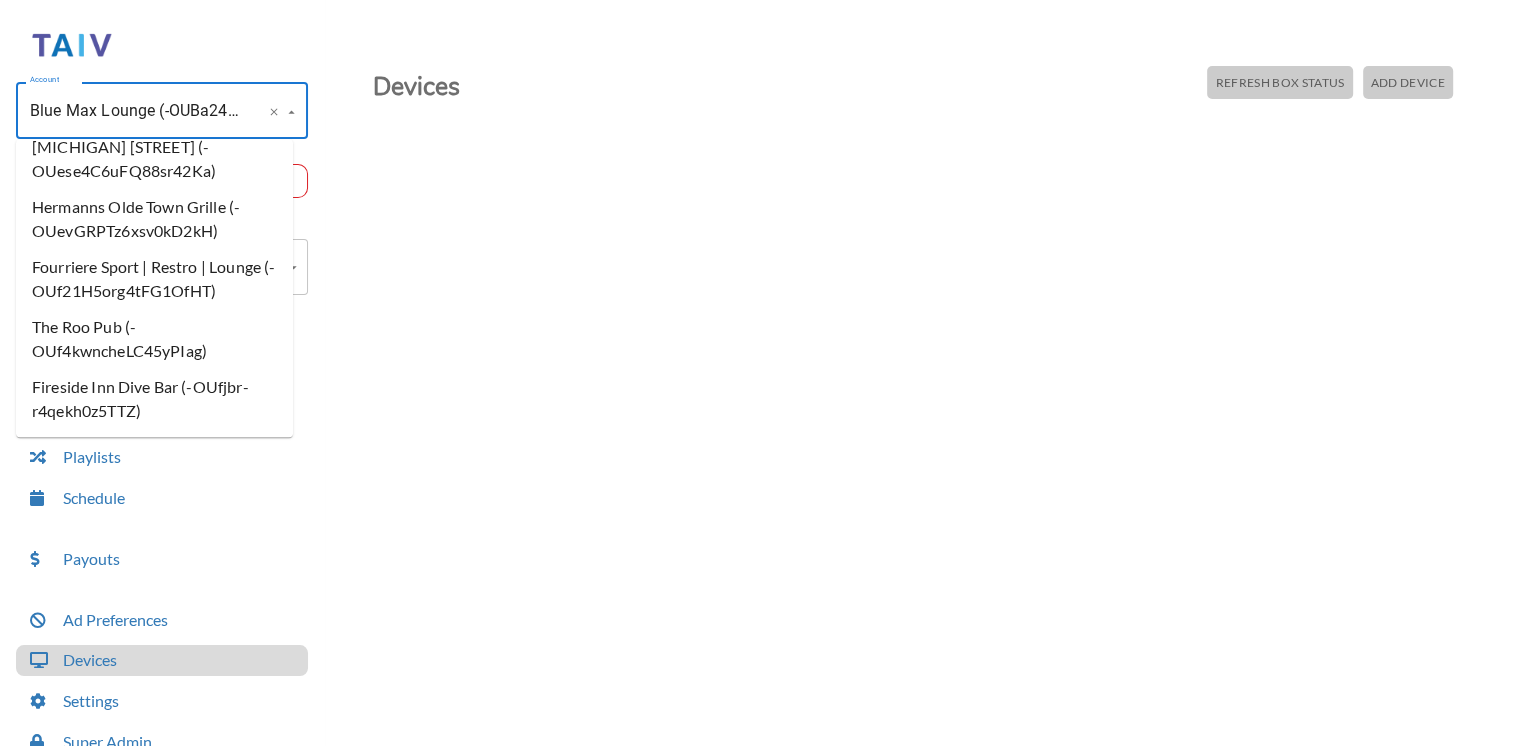 drag, startPoint x: 151, startPoint y: 110, endPoint x: 38, endPoint y: 107, distance: 113.03982 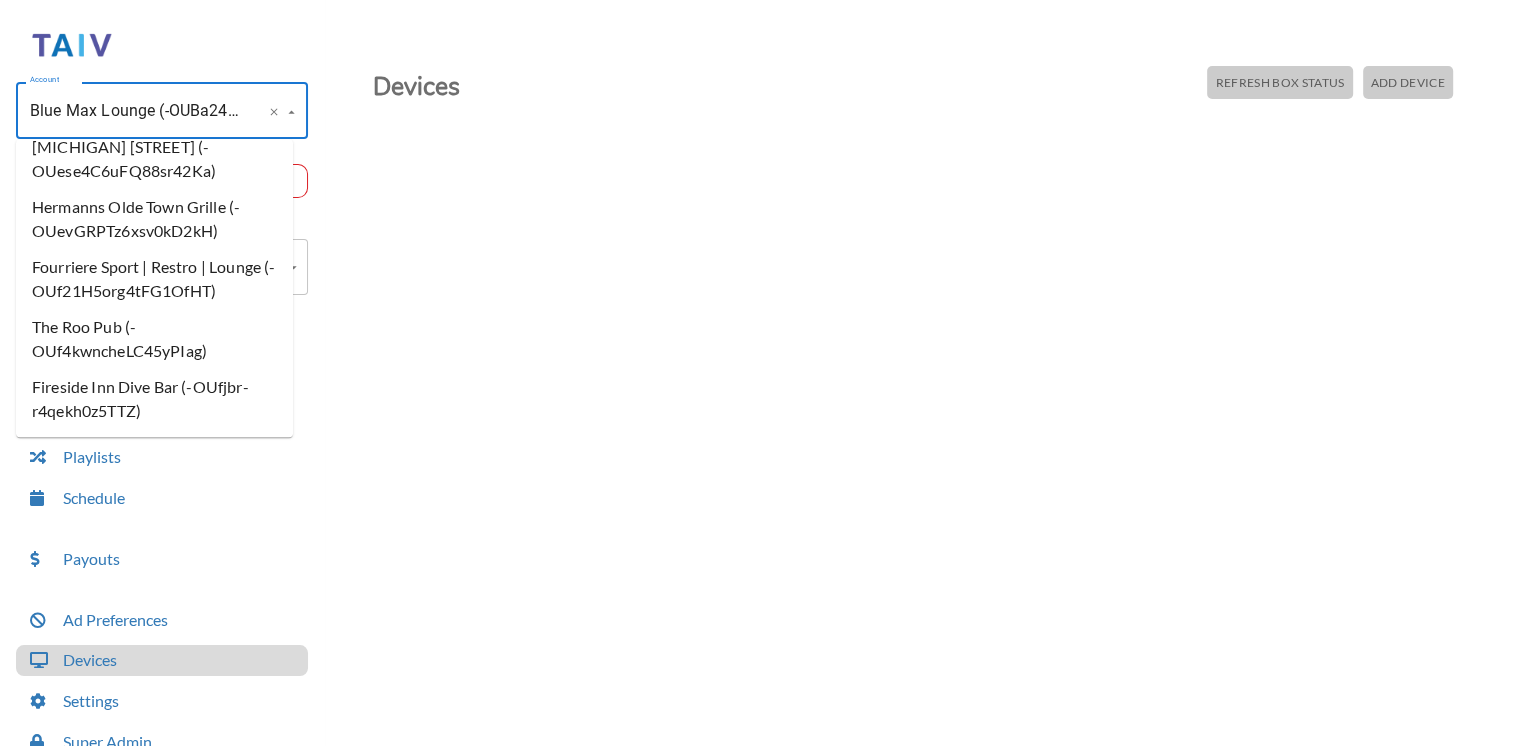 click on "Blue Max Lounge (-OUBa24au_8VWMPCchcf)" at bounding box center [134, 111] 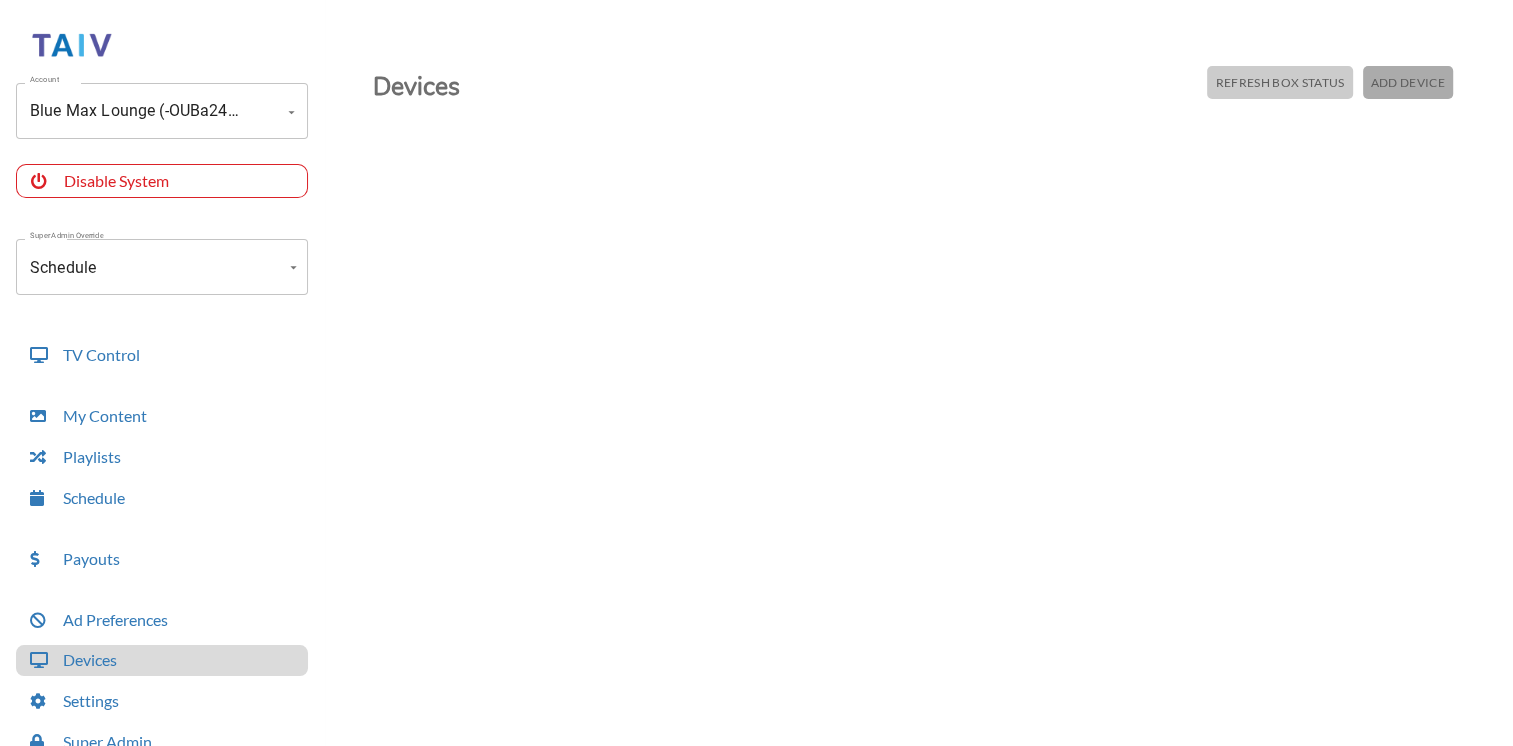 click on "Add Device" at bounding box center [1279, 82] 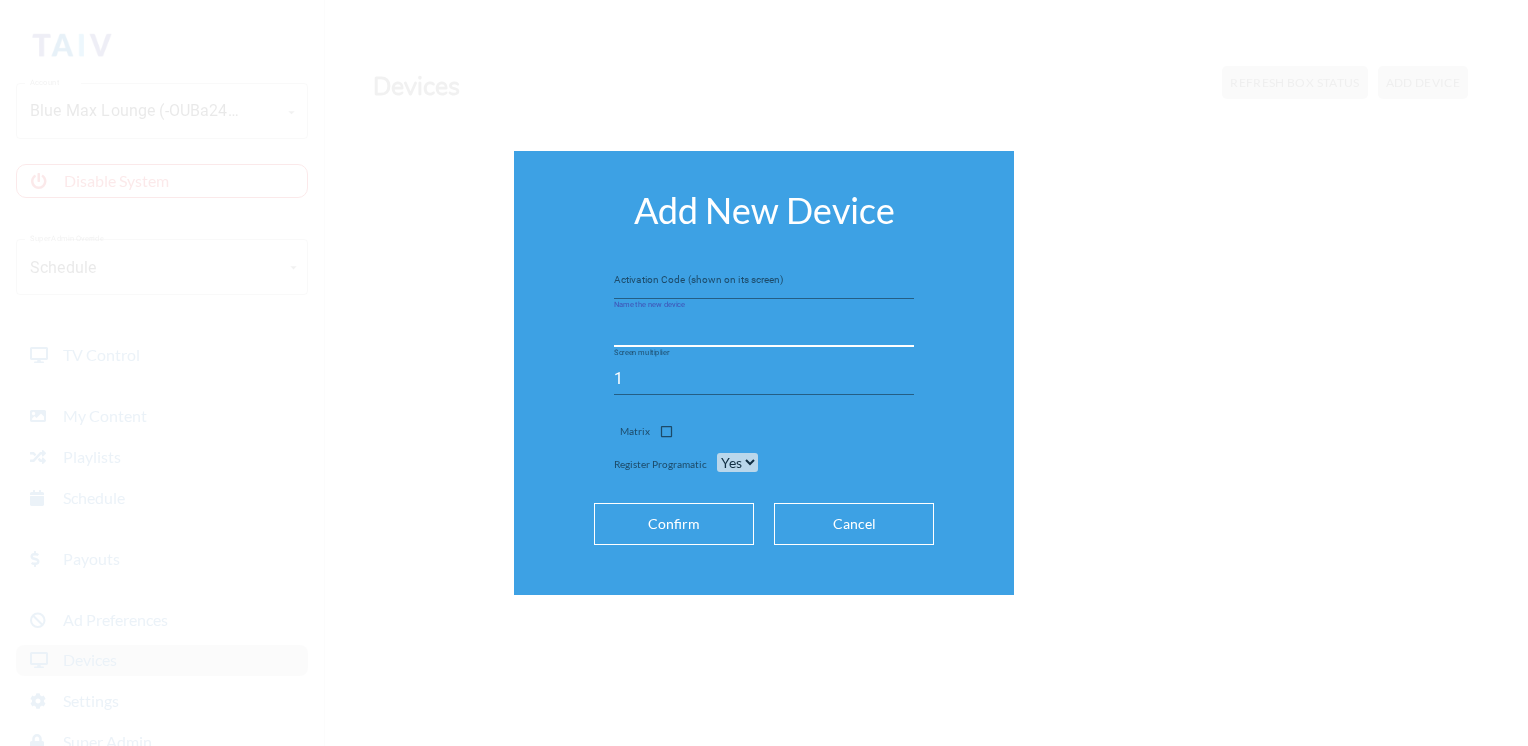 paste on "Blue Max Lounge" 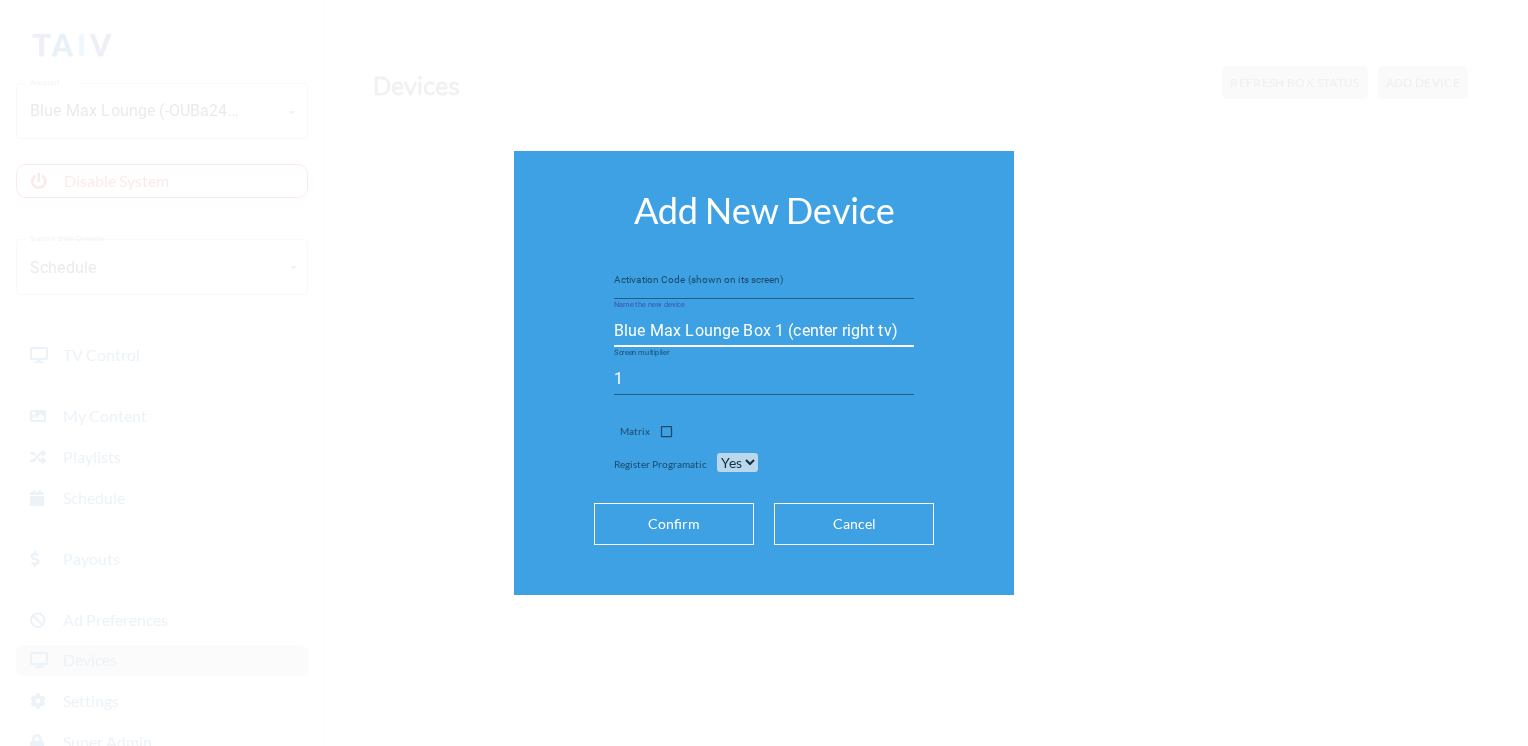 type on "Blue Max Lounge Box 1 (center right tv)" 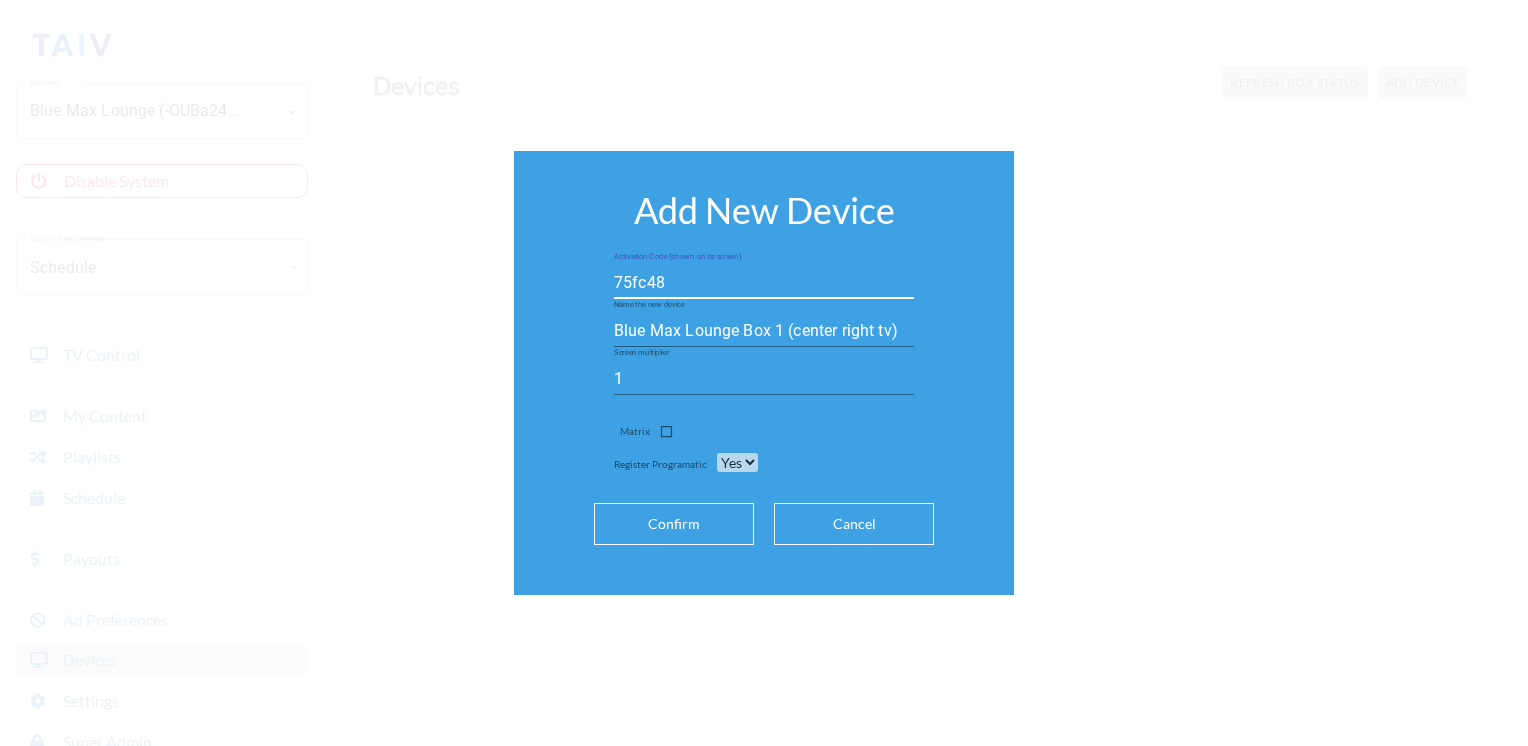 type on "75fc48" 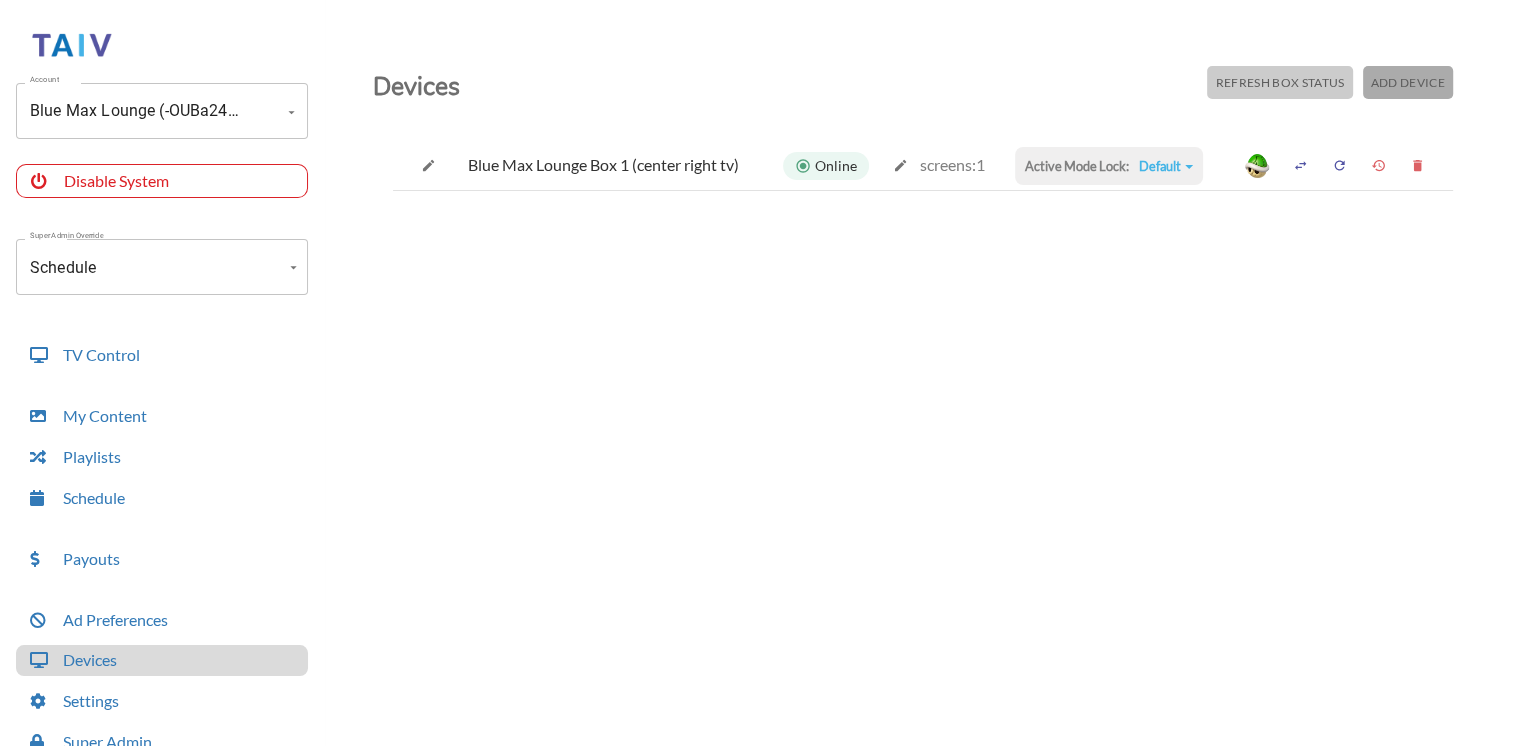 click on "Add Device" at bounding box center (1279, 82) 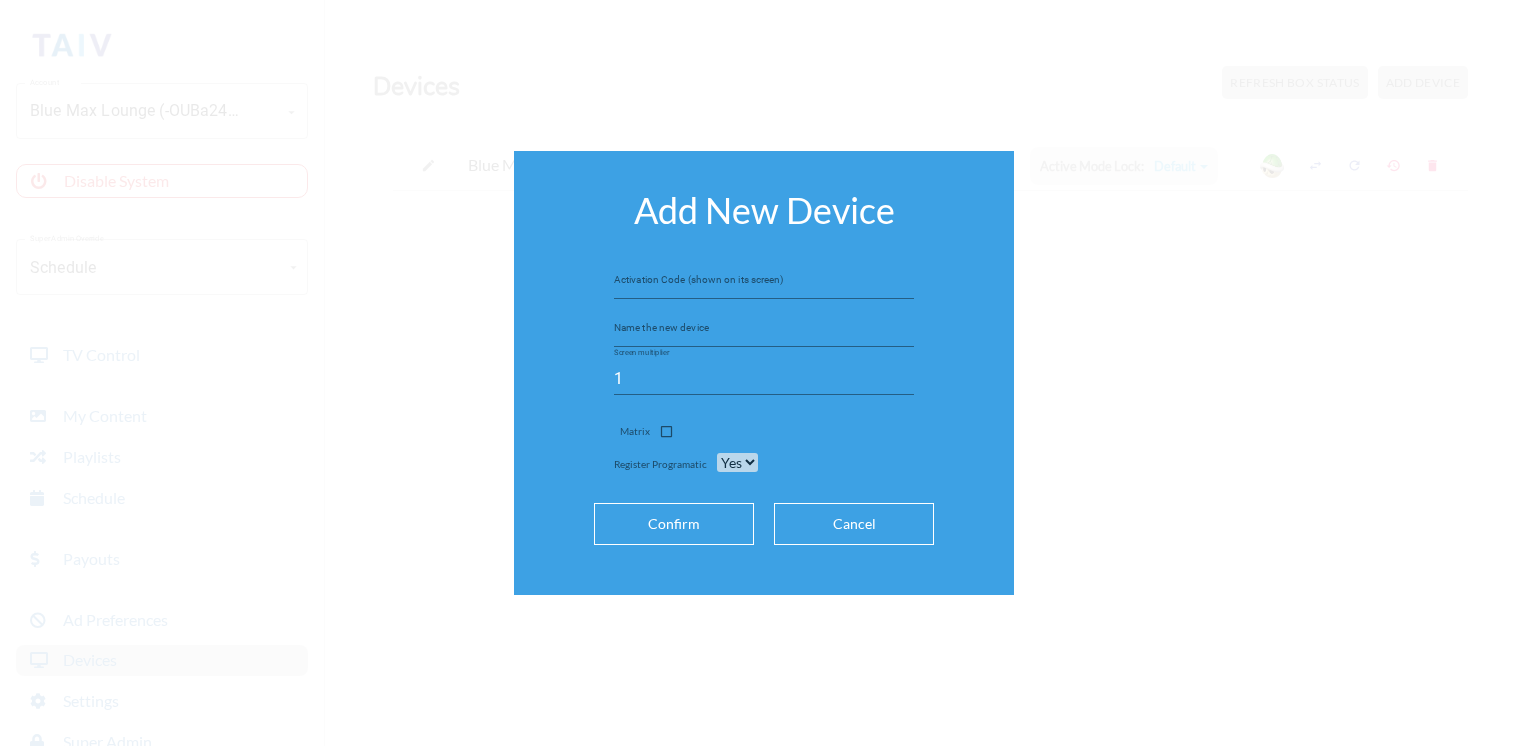 click at bounding box center [764, 283] 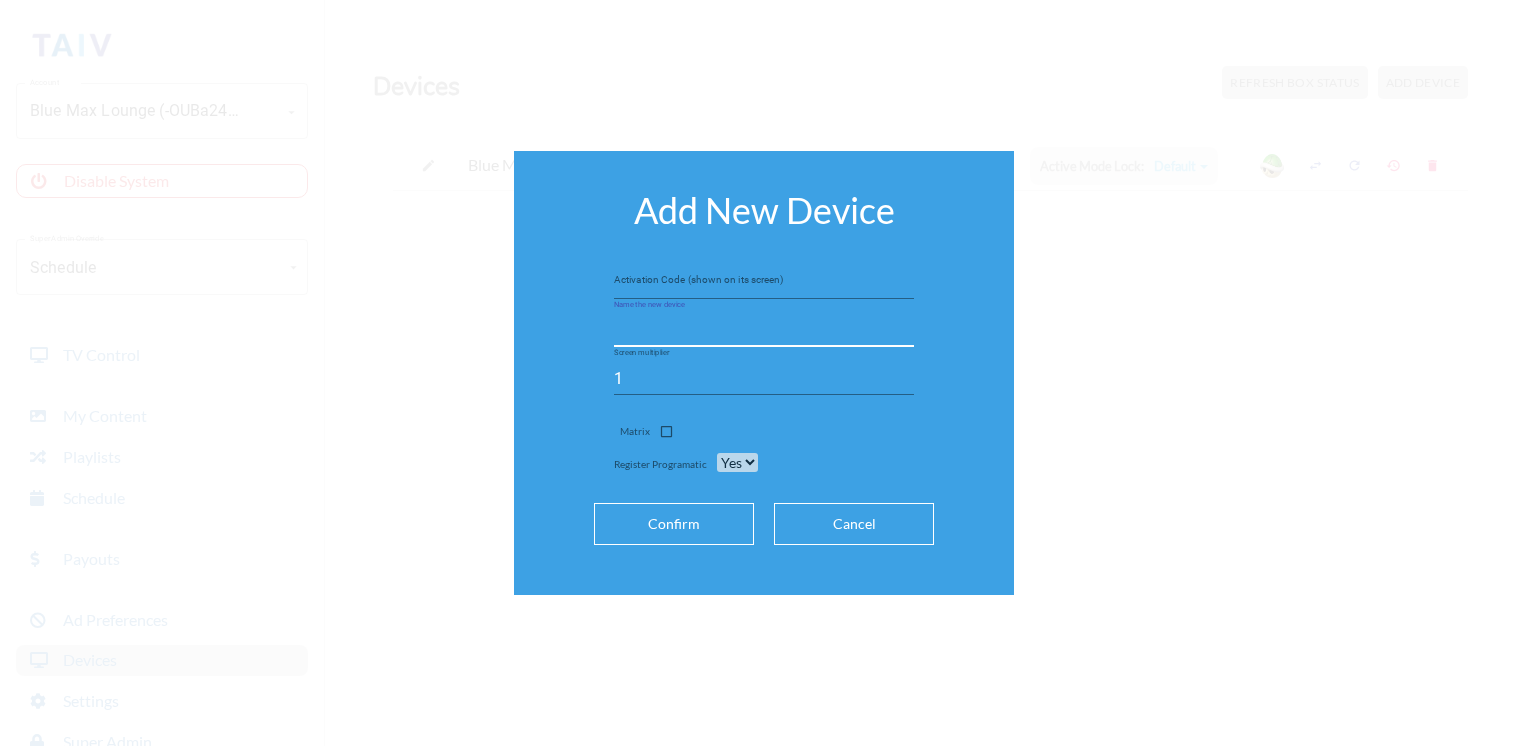 click at bounding box center [764, 331] 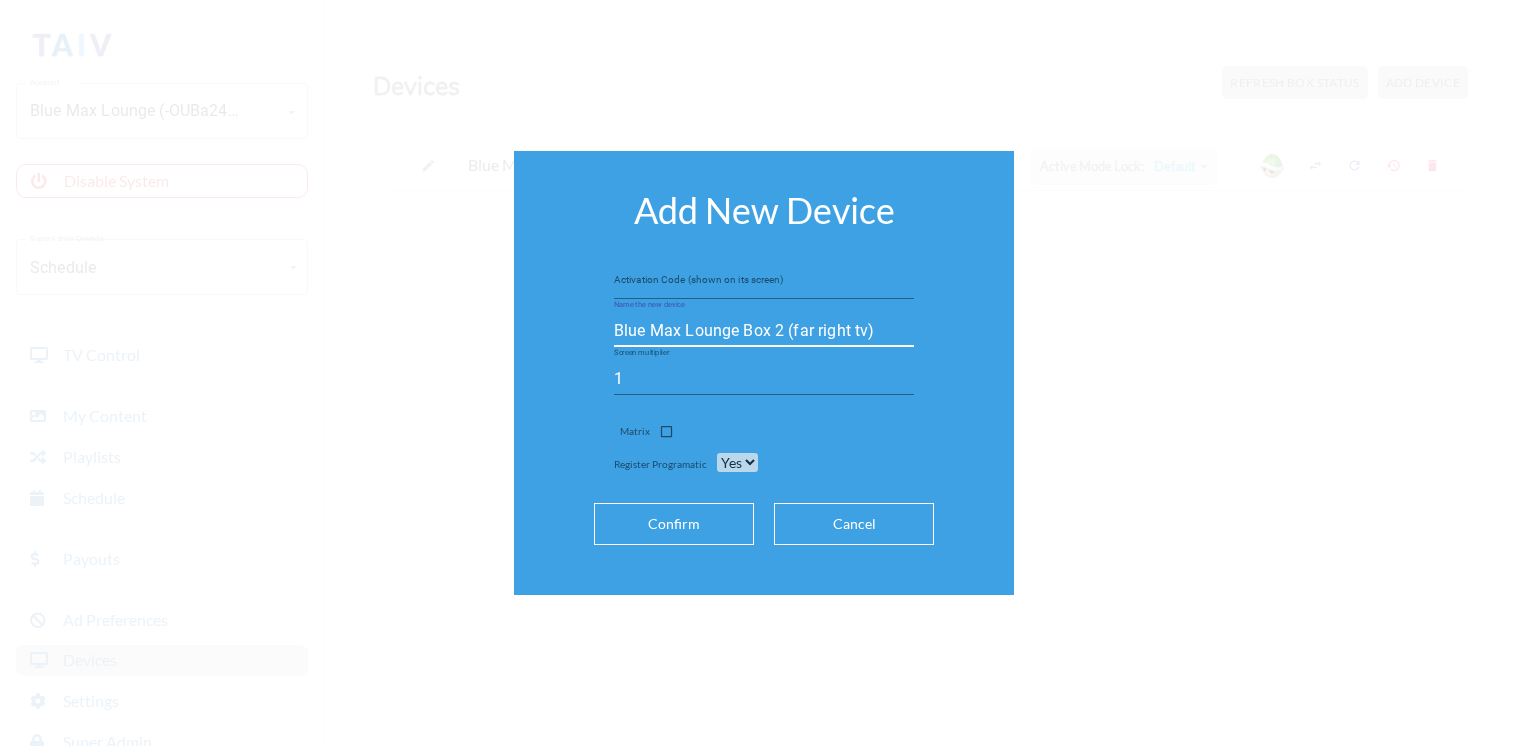 type on "Blue Max Lounge Box 2 (far right tv)" 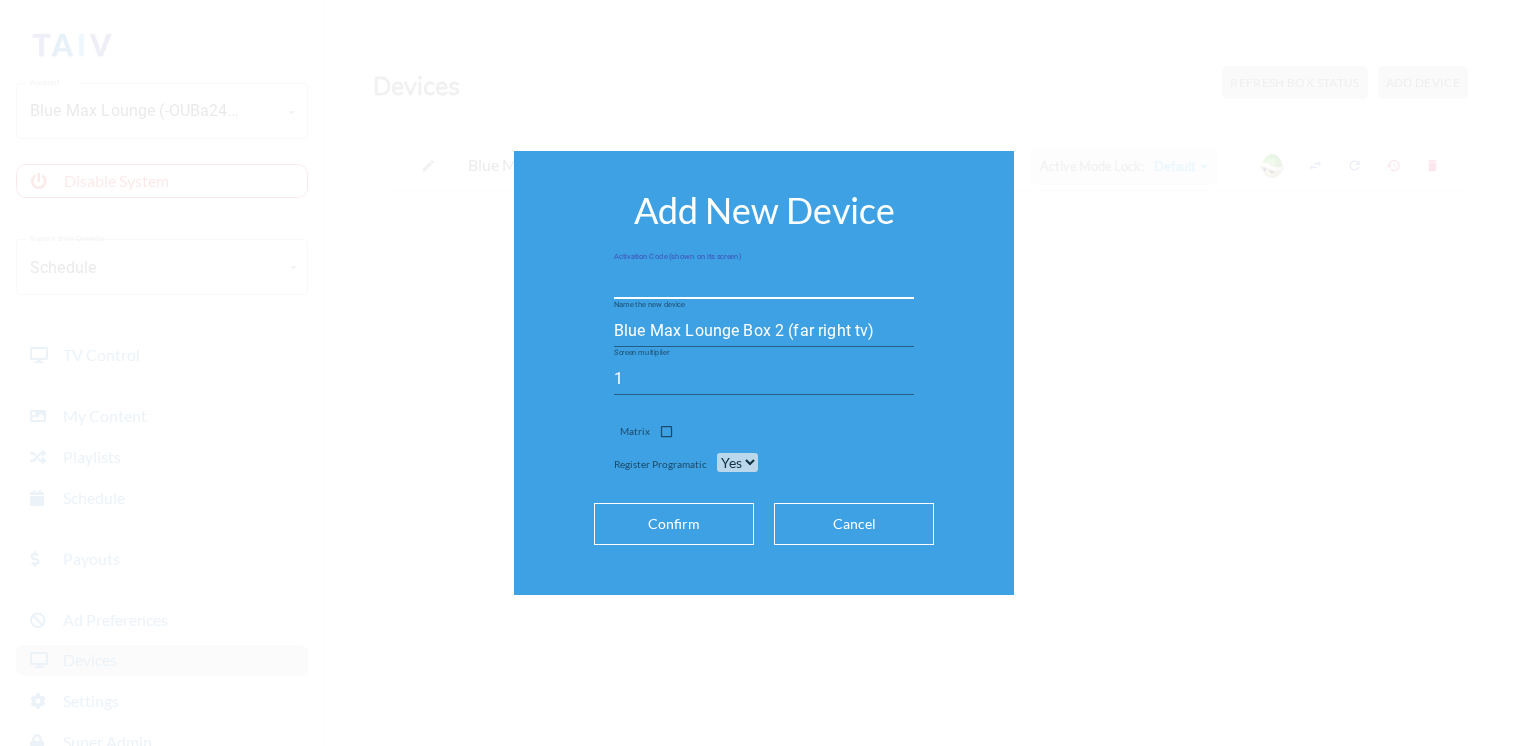 click at bounding box center [764, 283] 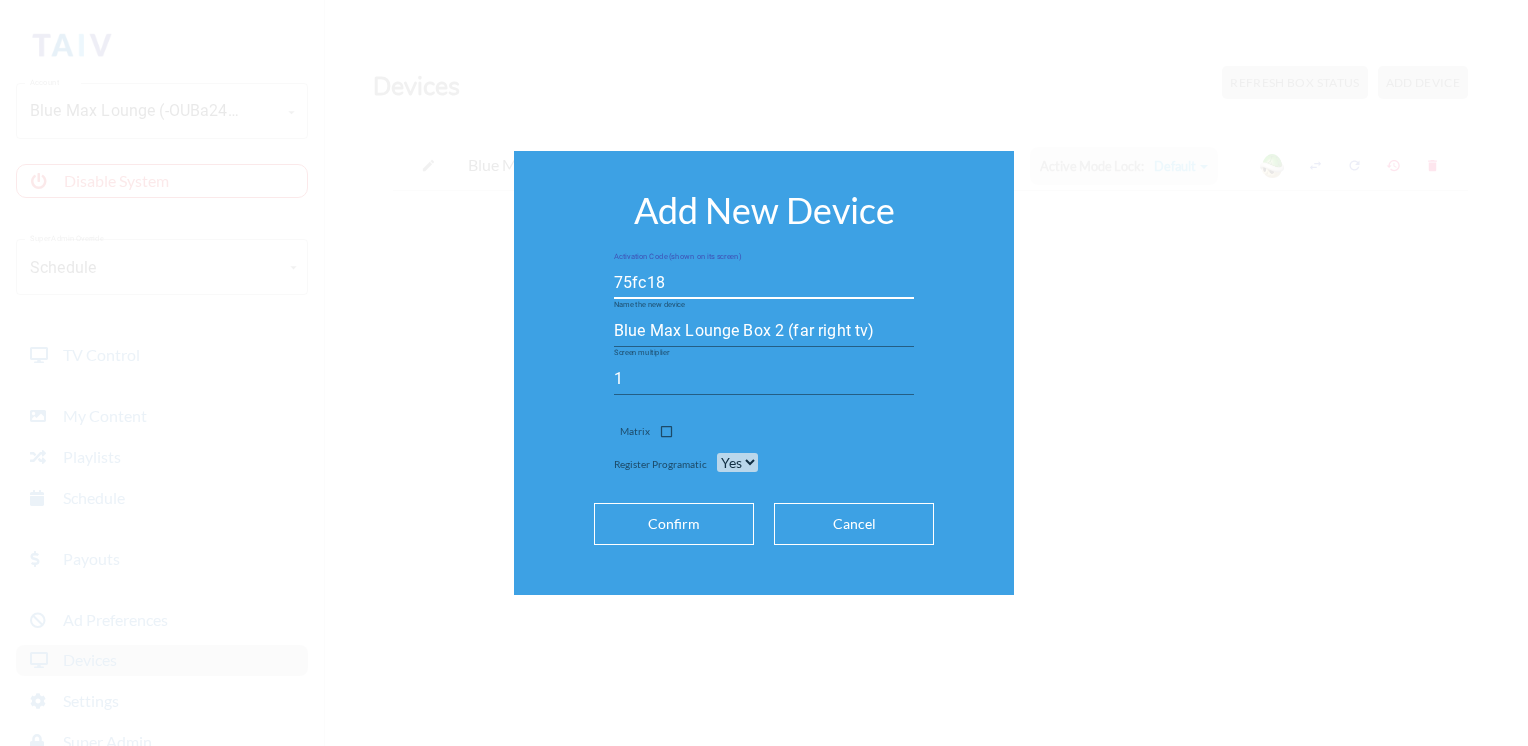 type on "75fc18" 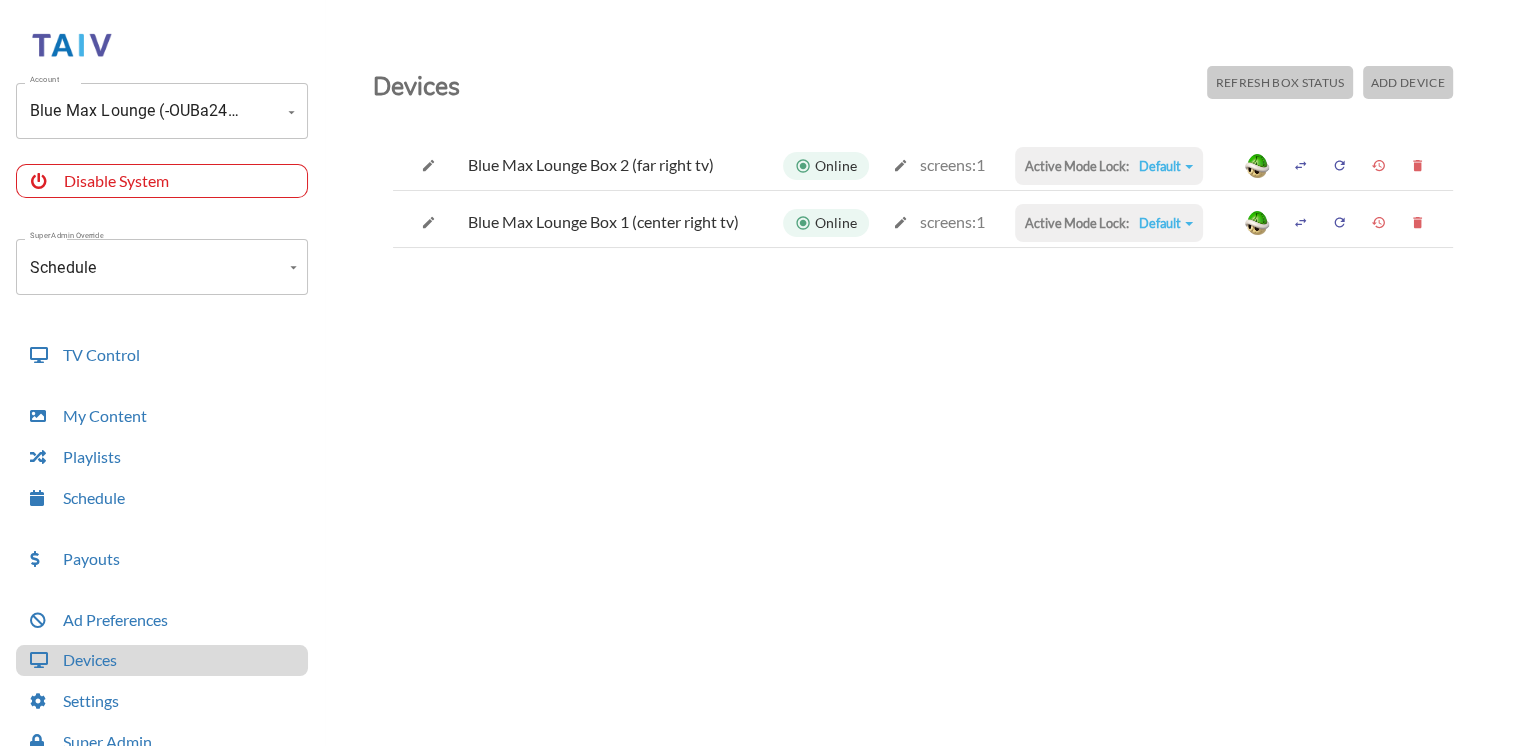 click on "Default" at bounding box center [1166, 166] 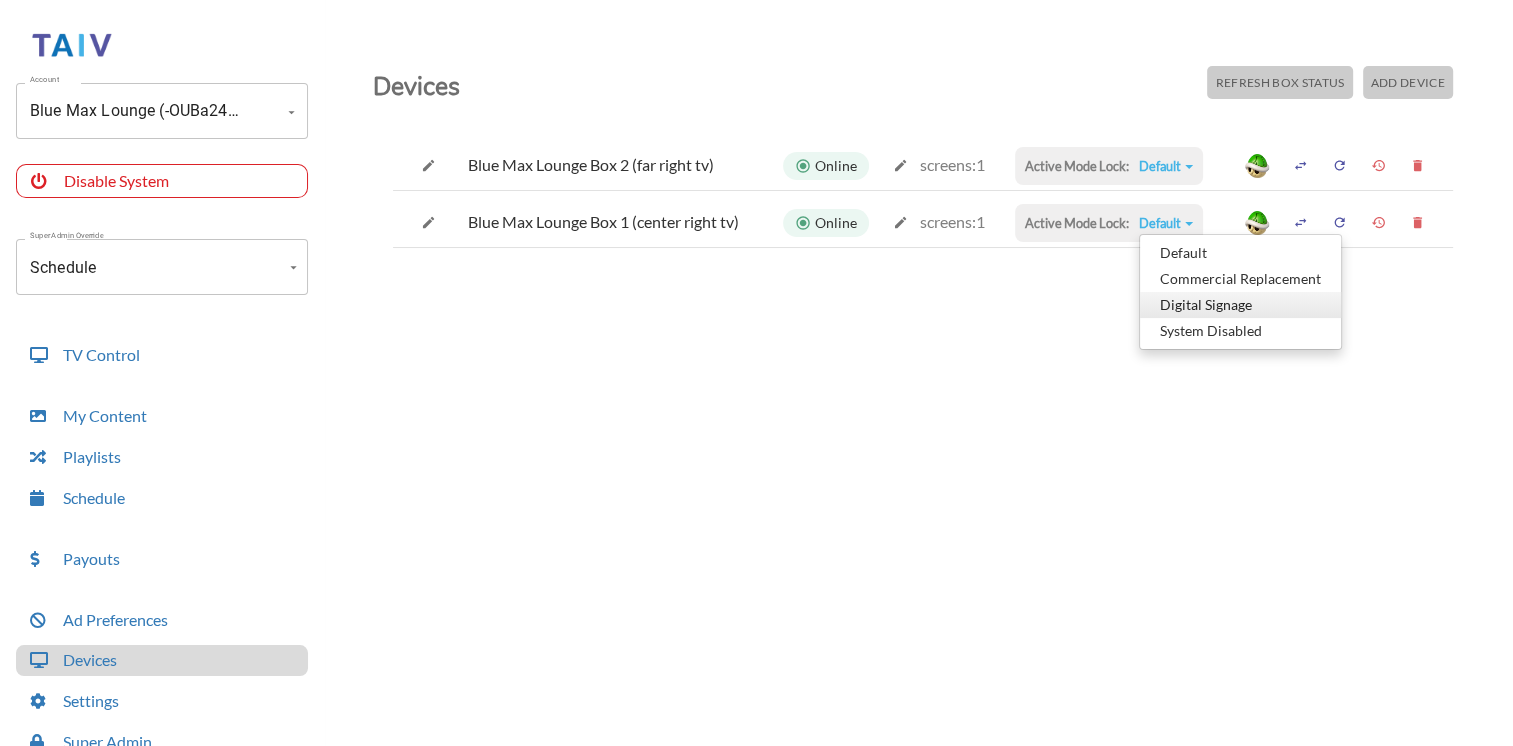 click on "Digital Signage" at bounding box center (1240, 253) 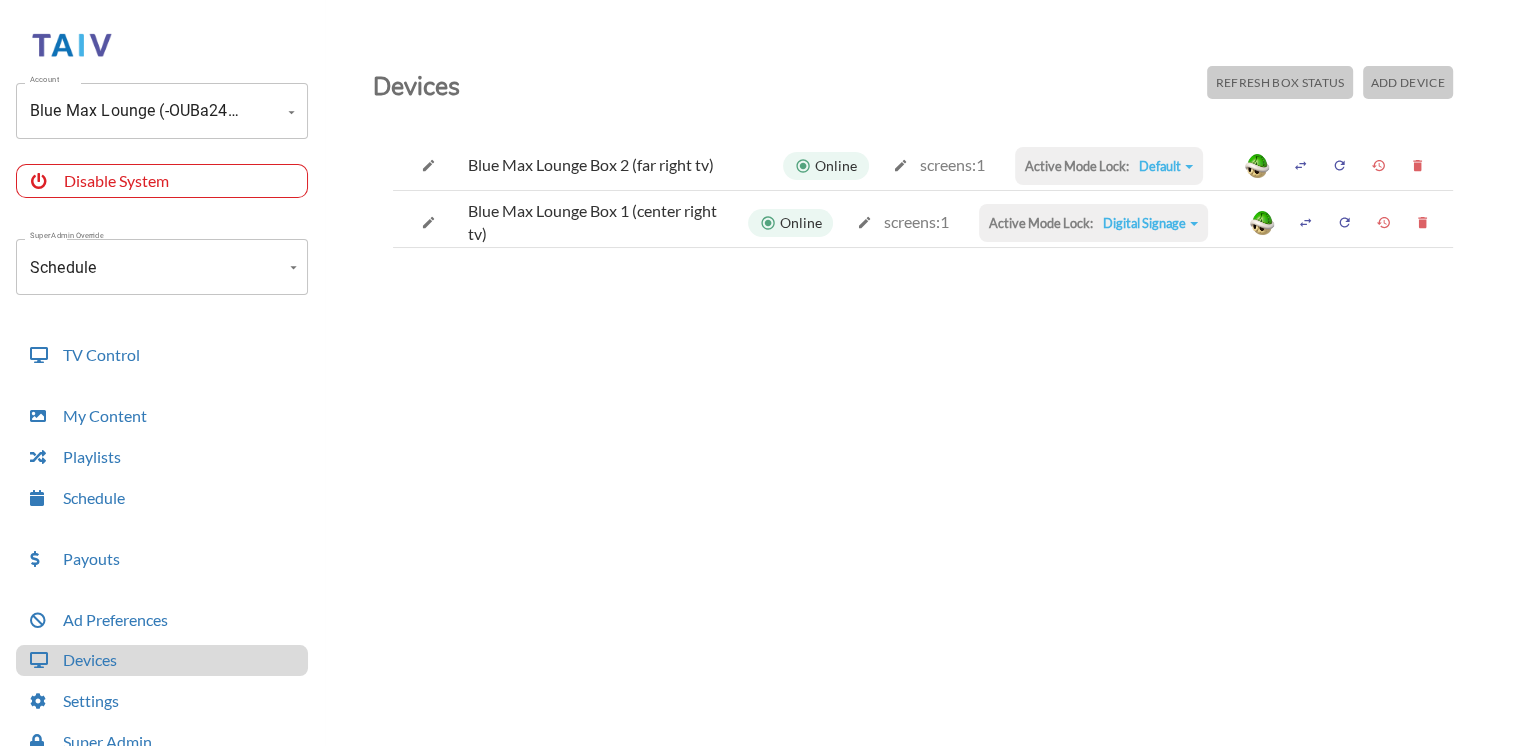 click on "Default" at bounding box center (1166, 166) 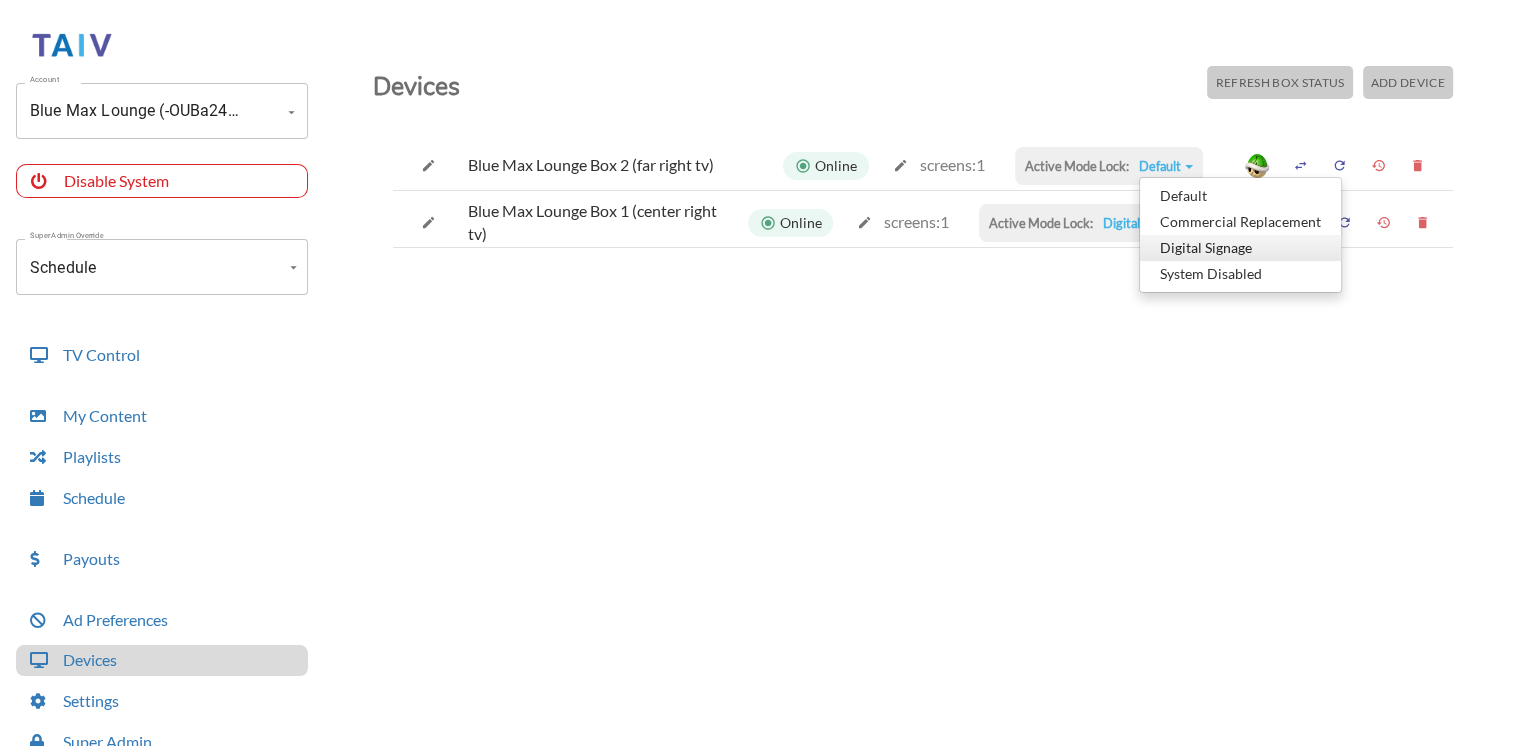 click on "Digital Signage" at bounding box center [1240, 196] 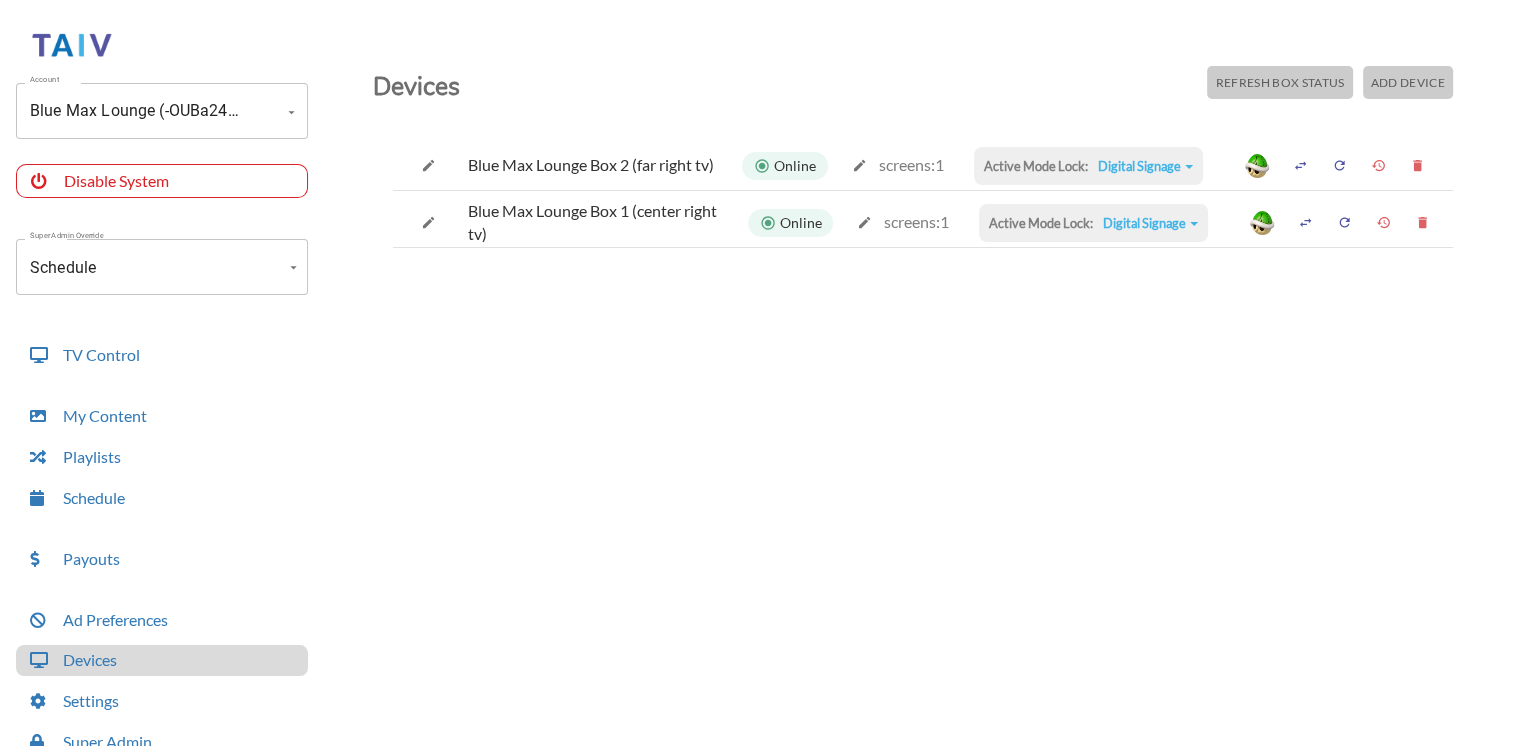 click on "Digital Signage" at bounding box center (1145, 166) 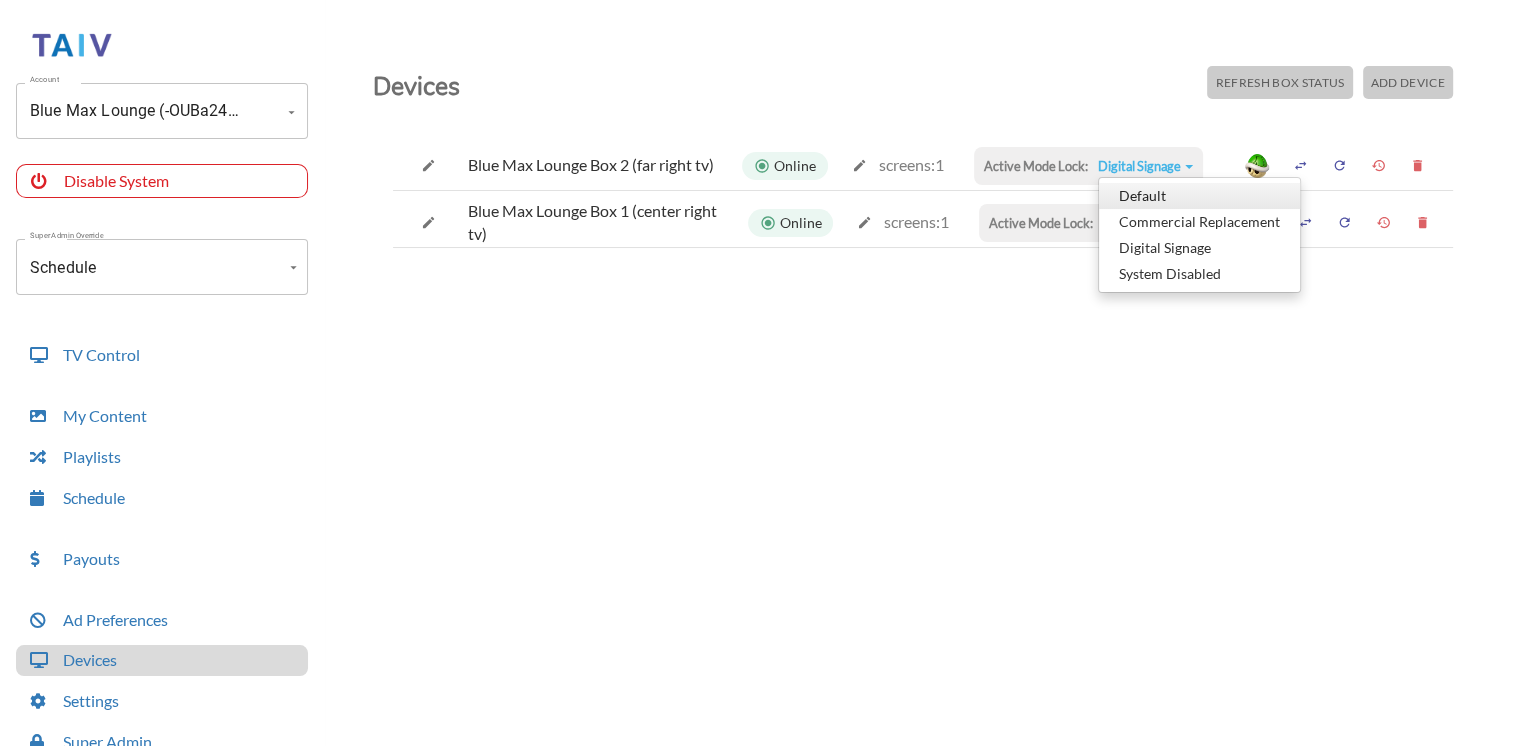 click on "Default" at bounding box center (1199, 196) 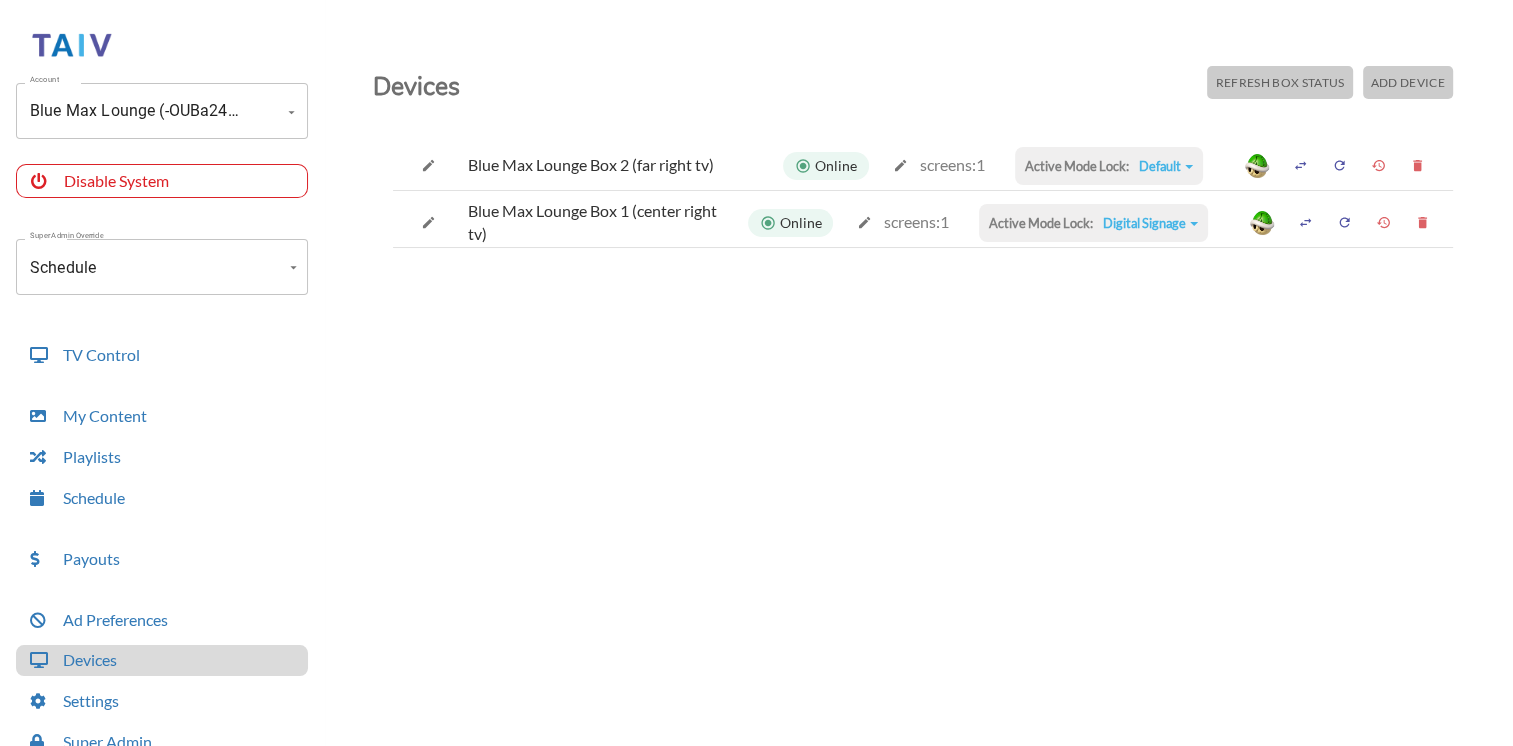 click on "Digital Signage" at bounding box center [1166, 166] 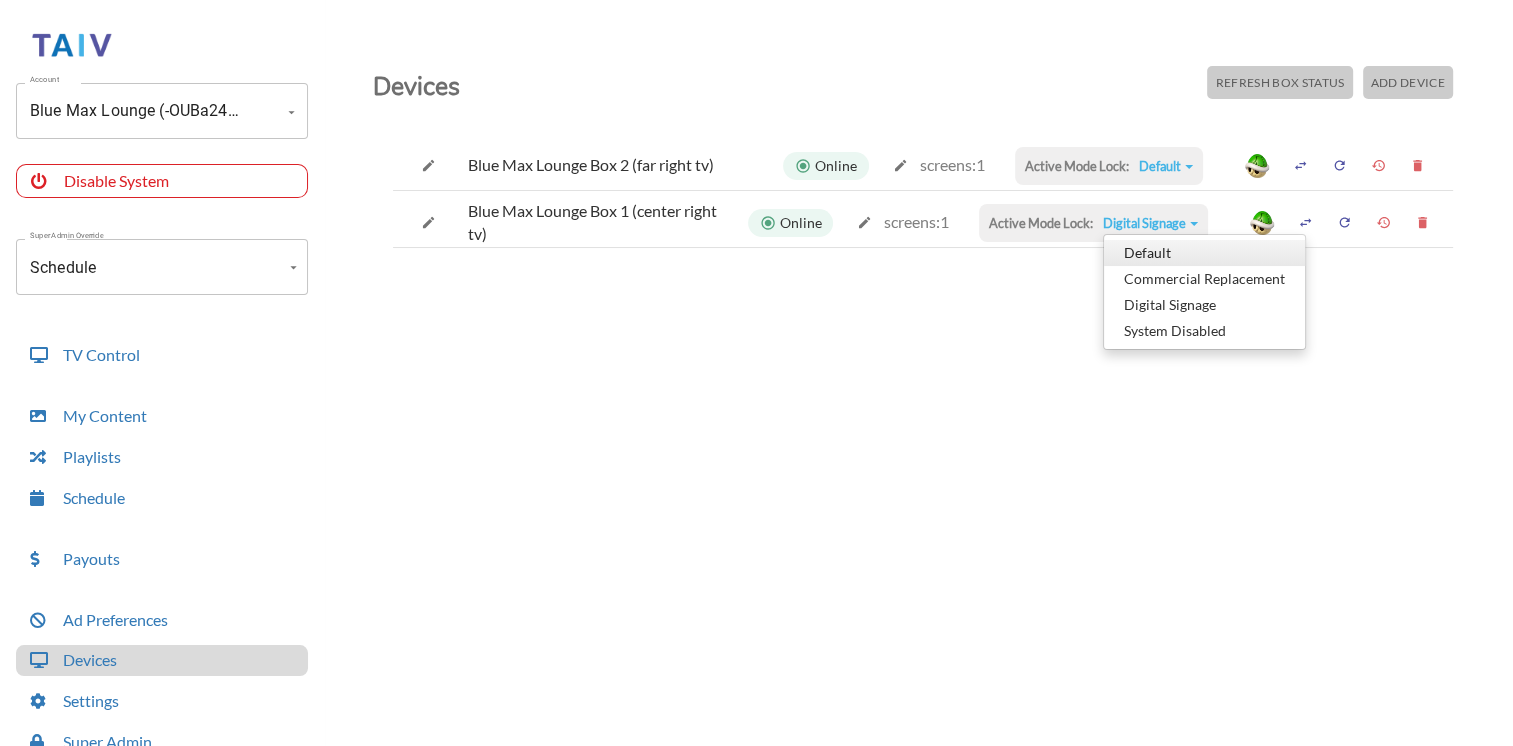 click on "Default" at bounding box center (1204, 253) 